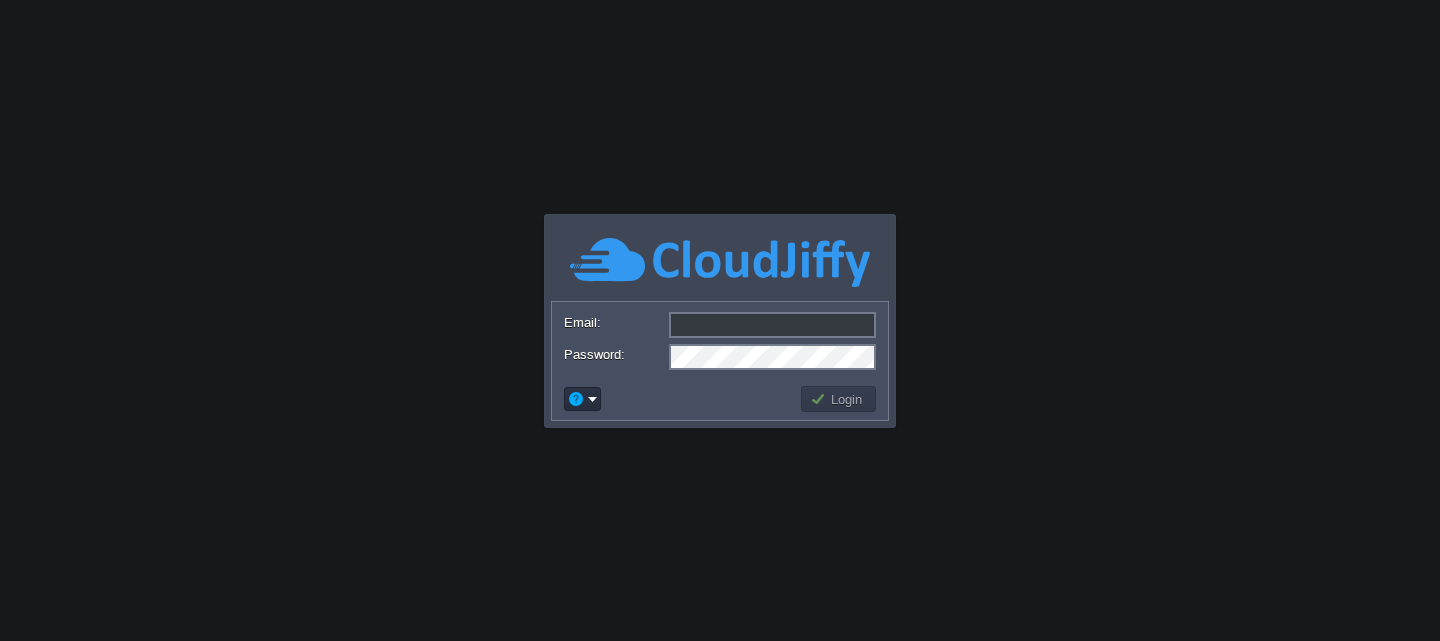scroll, scrollTop: 0, scrollLeft: 0, axis: both 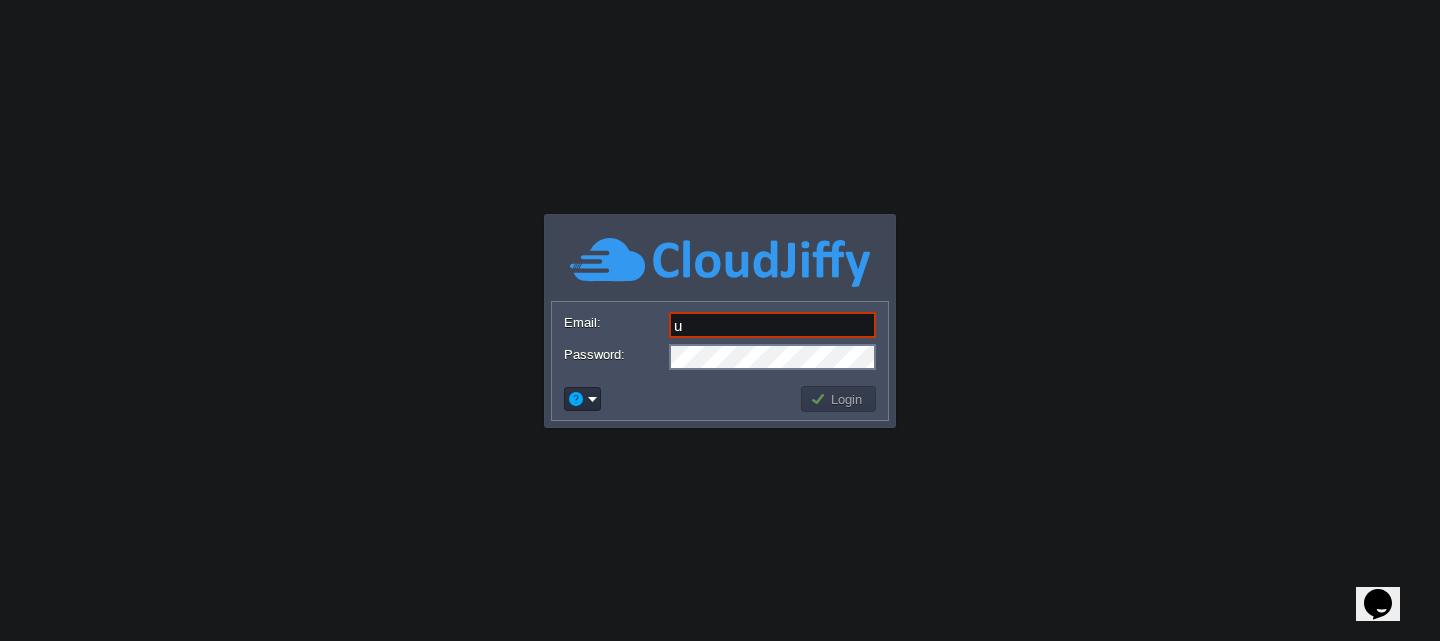 type on "[USERNAME]@[DOMAIN]" 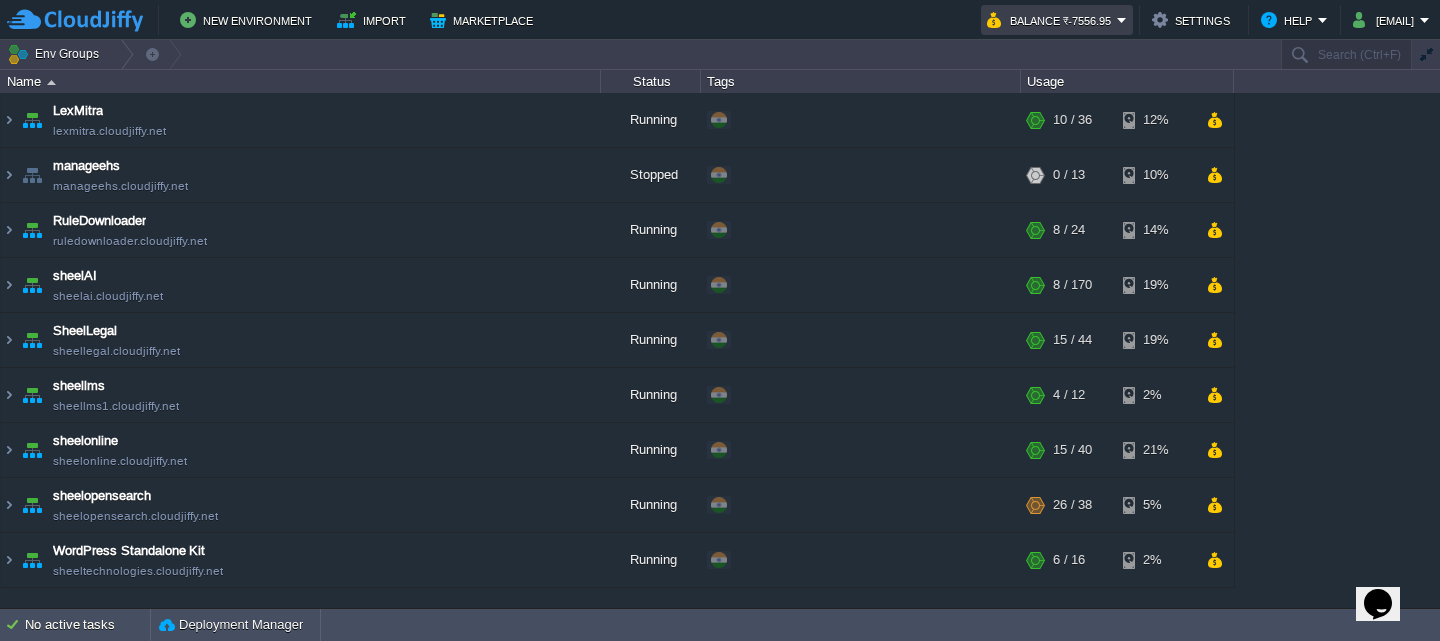 click on "Balance ₹-7556.95" at bounding box center [1057, 20] 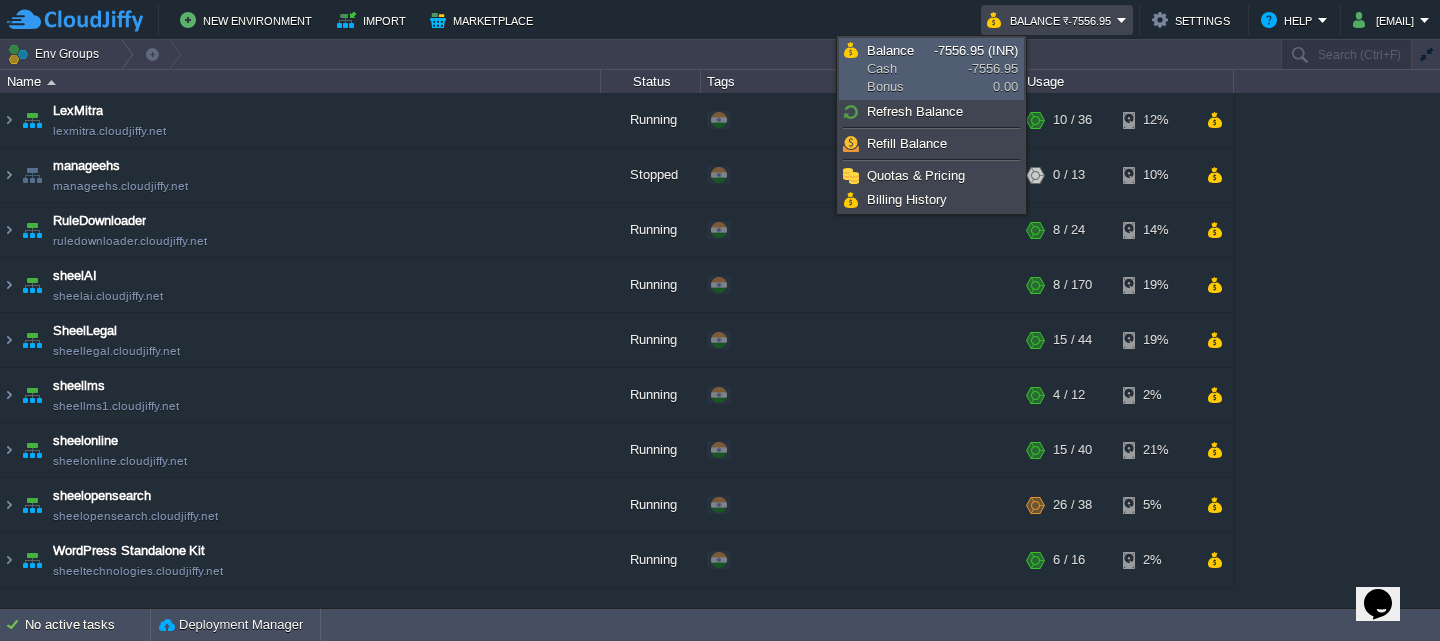 click on "Balance" at bounding box center [890, 50] 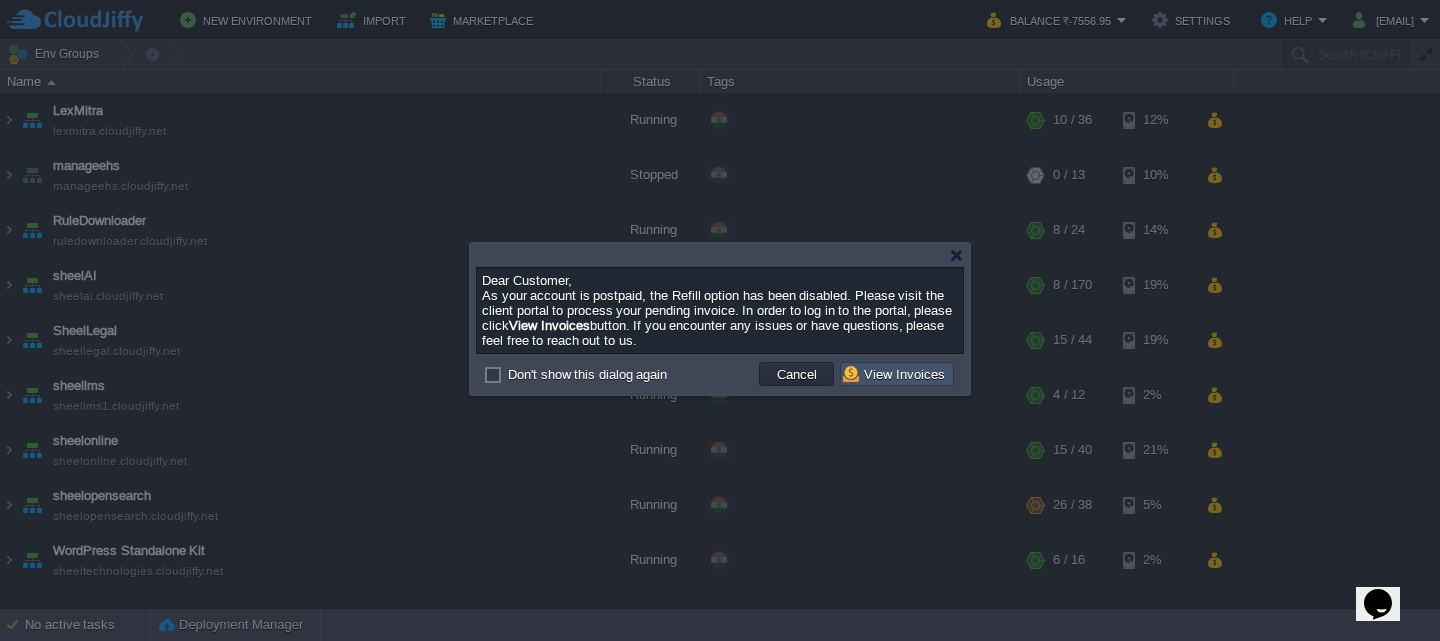 click on "View Invoices" at bounding box center (897, 374) 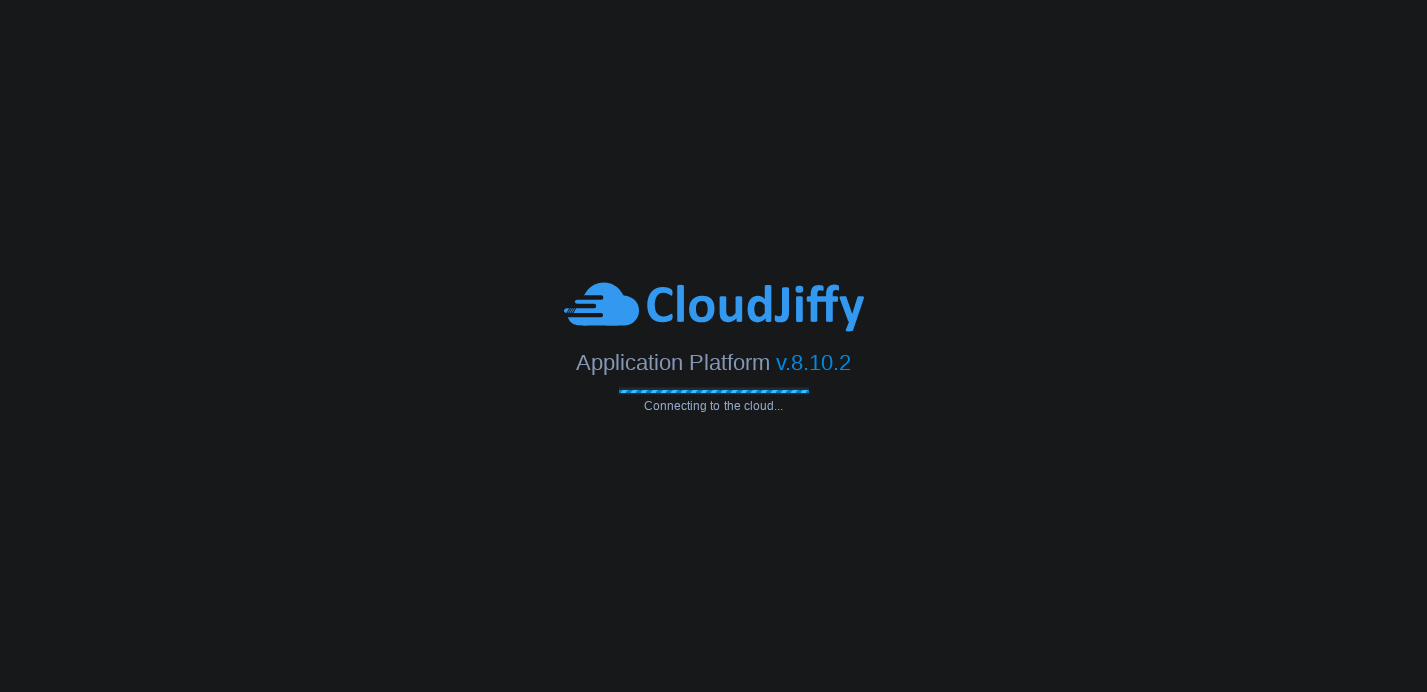 scroll, scrollTop: 0, scrollLeft: 0, axis: both 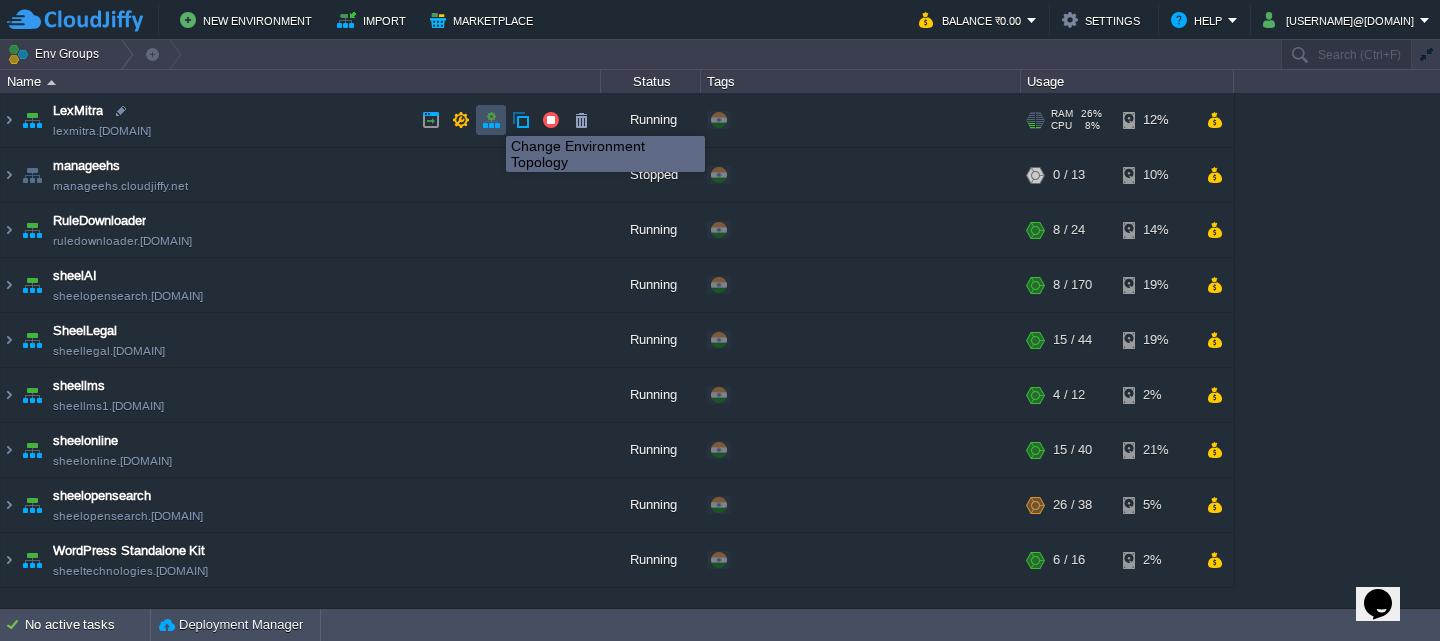 click at bounding box center (491, 120) 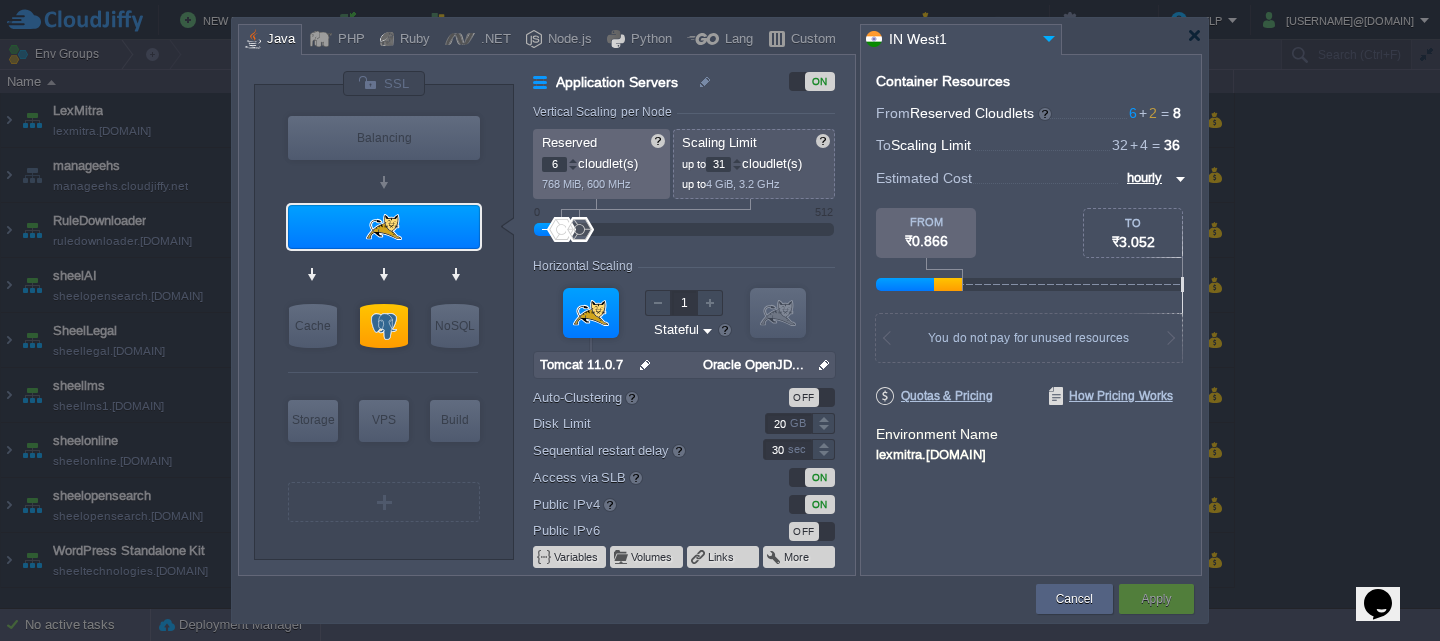 click at bounding box center (737, 168) 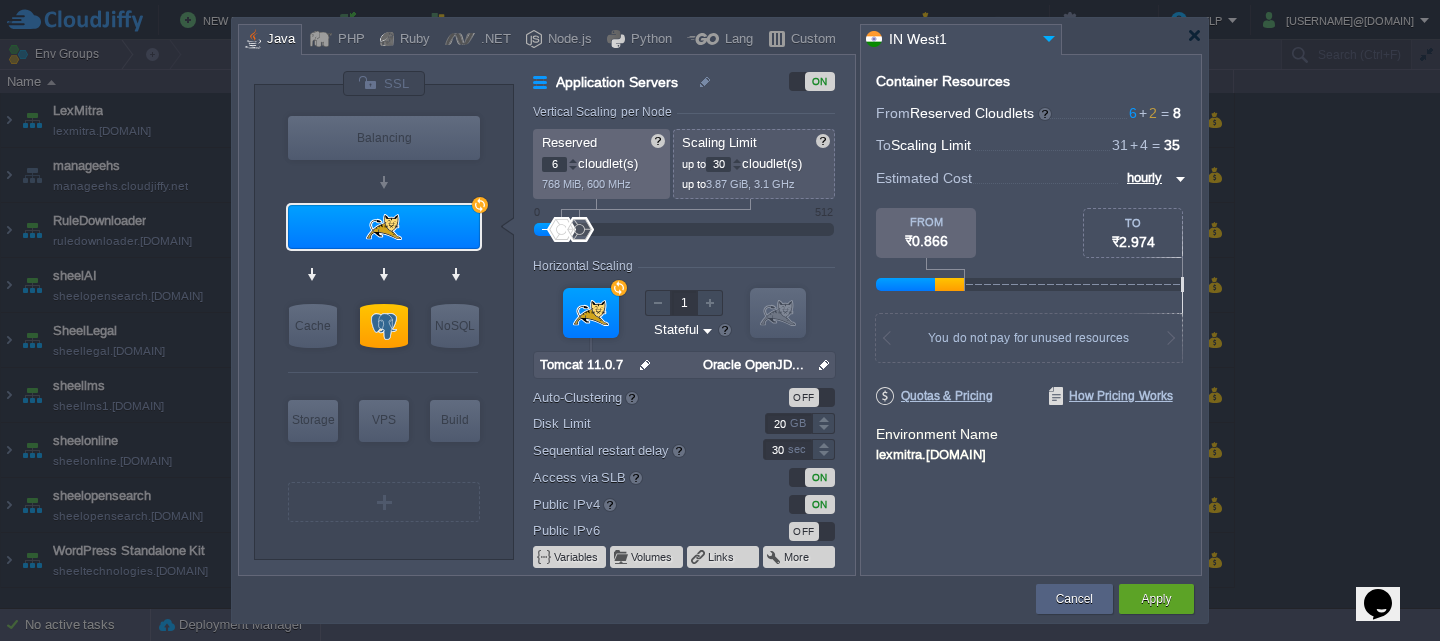 click at bounding box center [737, 168] 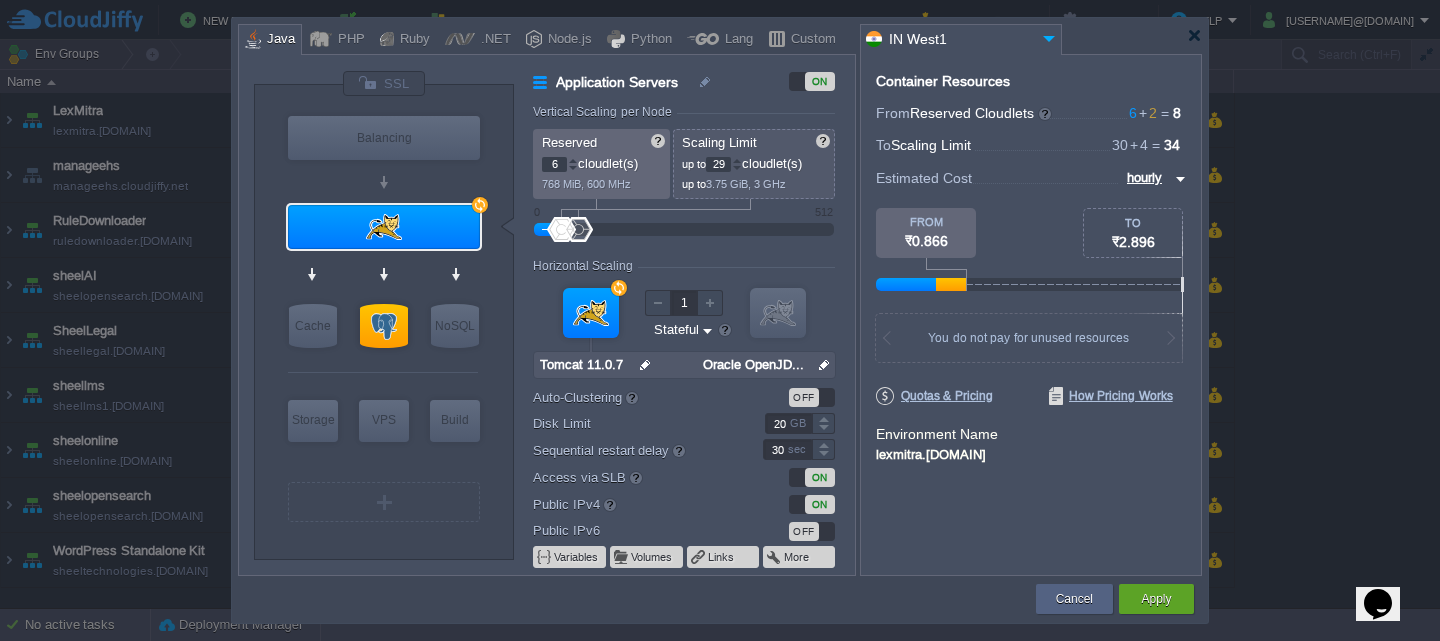 click at bounding box center [737, 168] 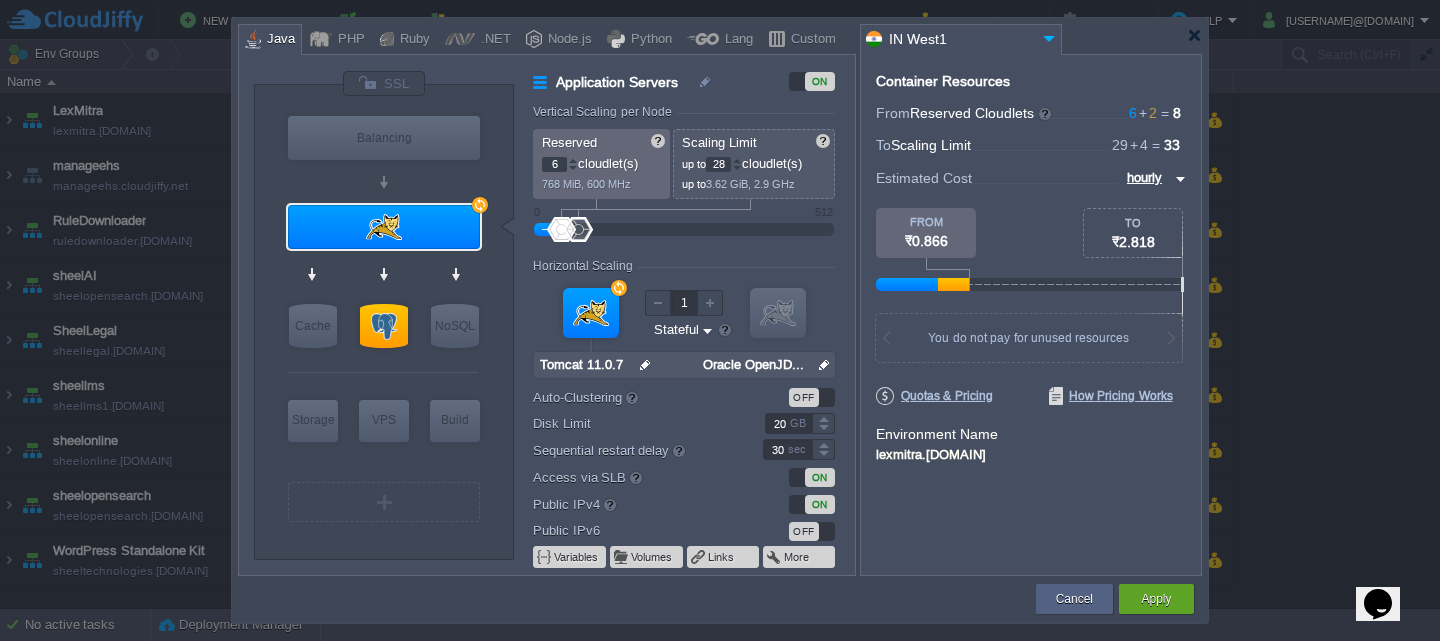click at bounding box center (737, 168) 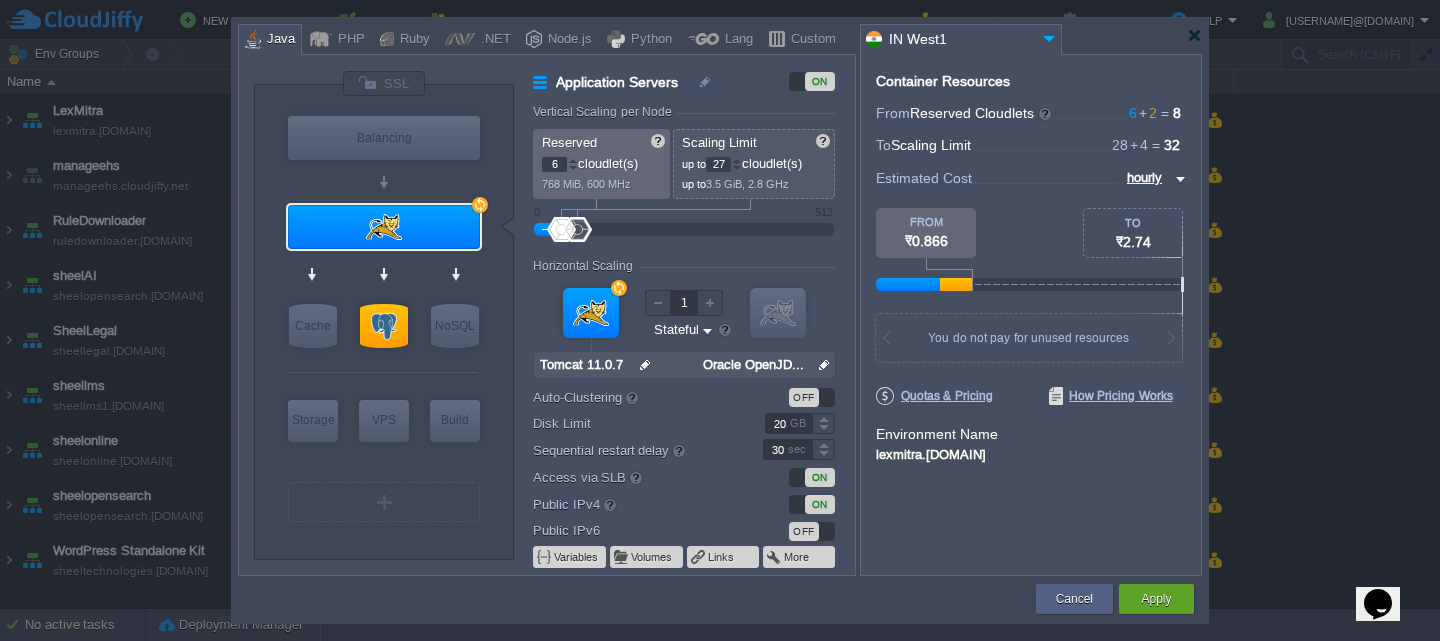 click at bounding box center [737, 168] 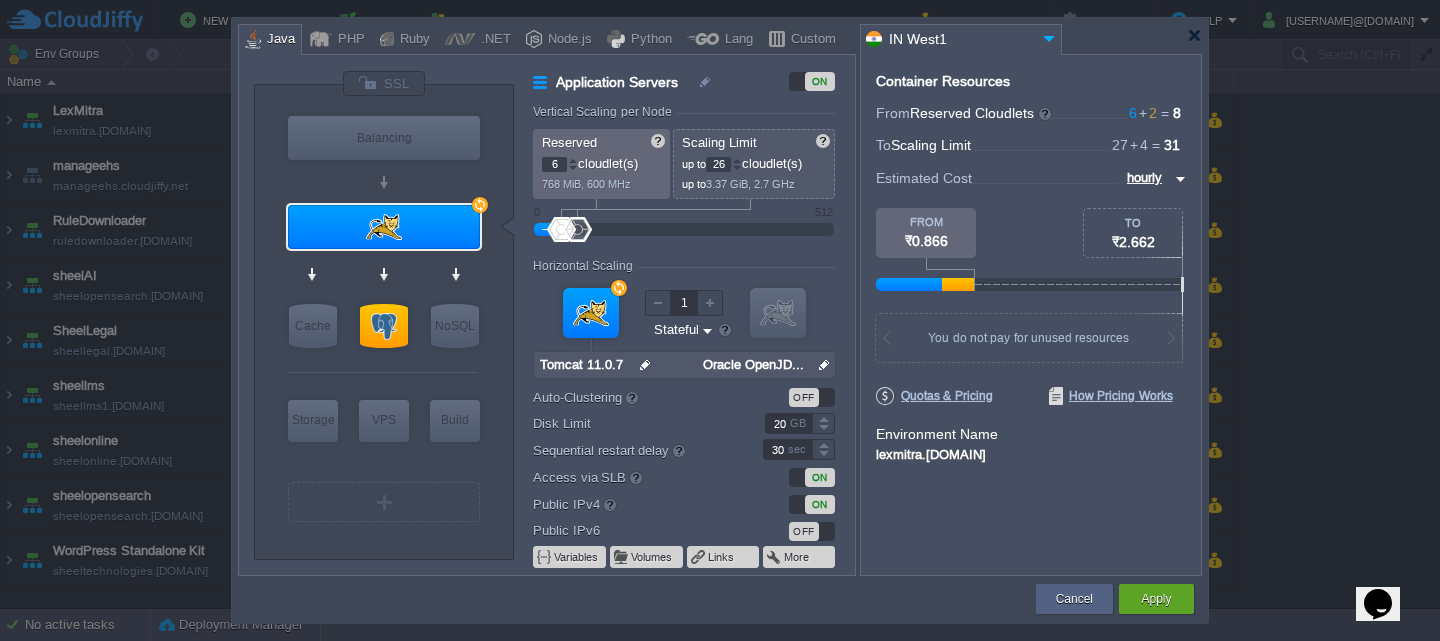 click at bounding box center [737, 168] 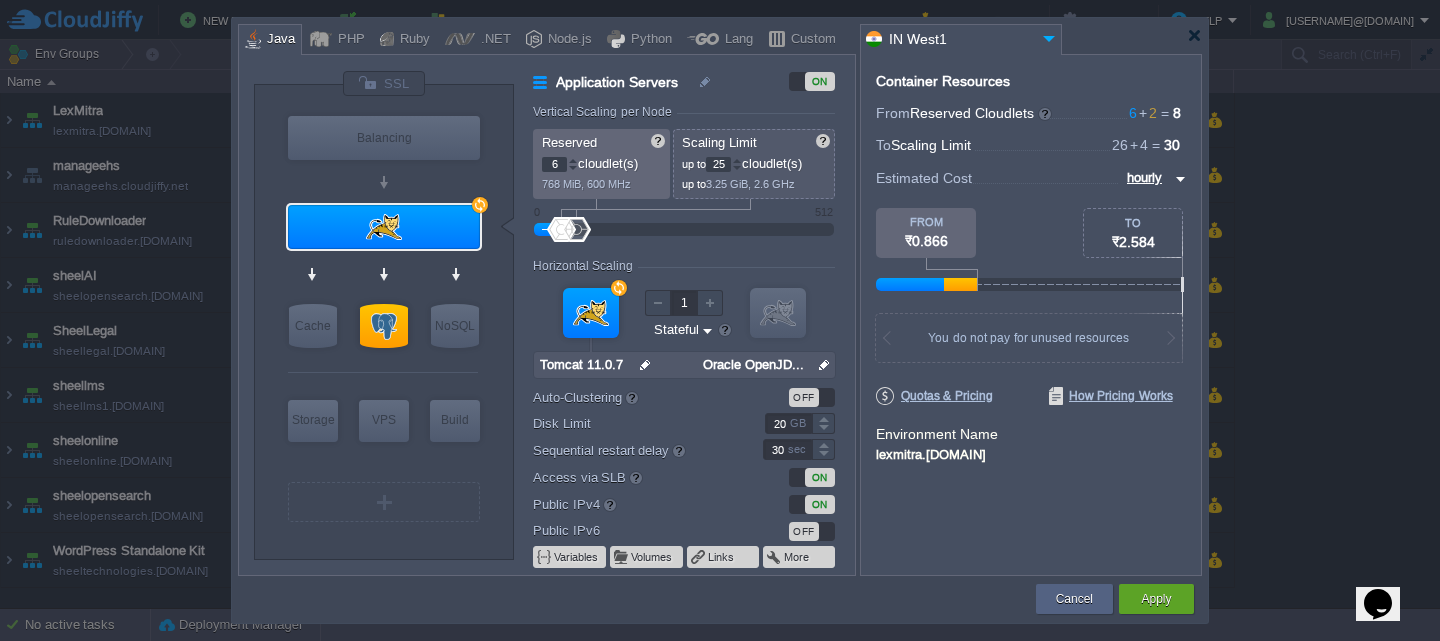 click at bounding box center (737, 168) 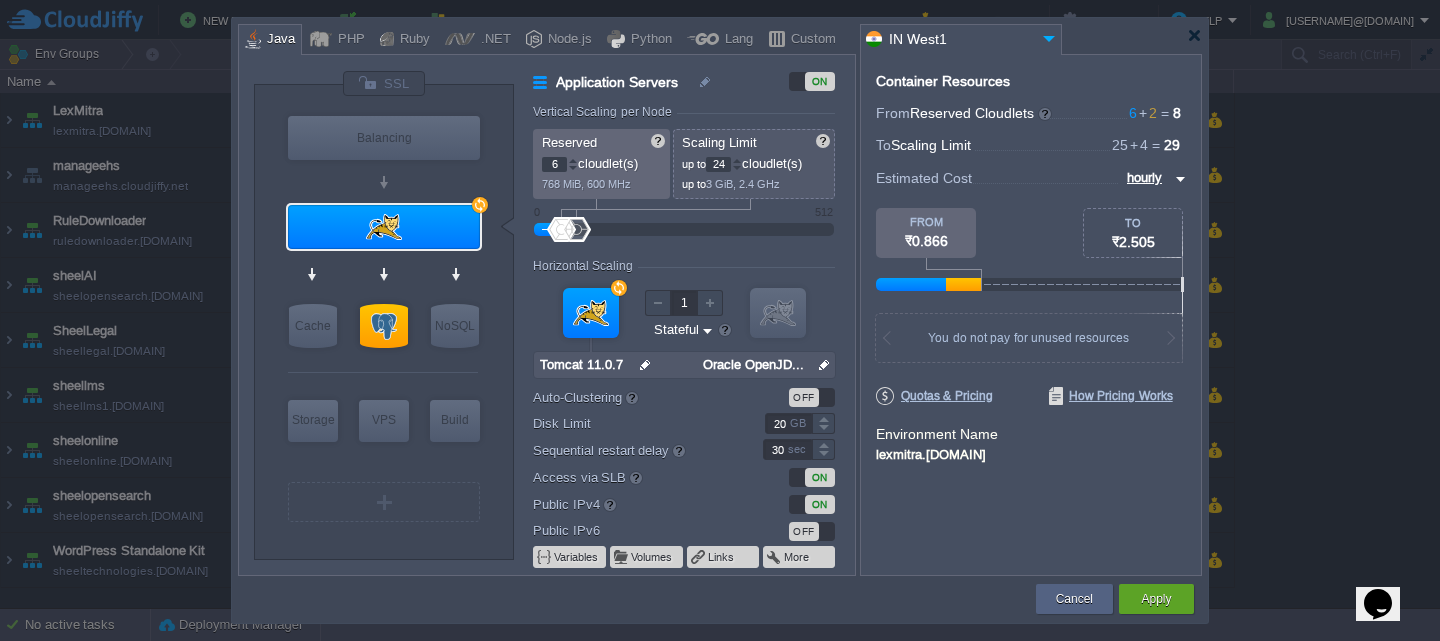 click at bounding box center [737, 168] 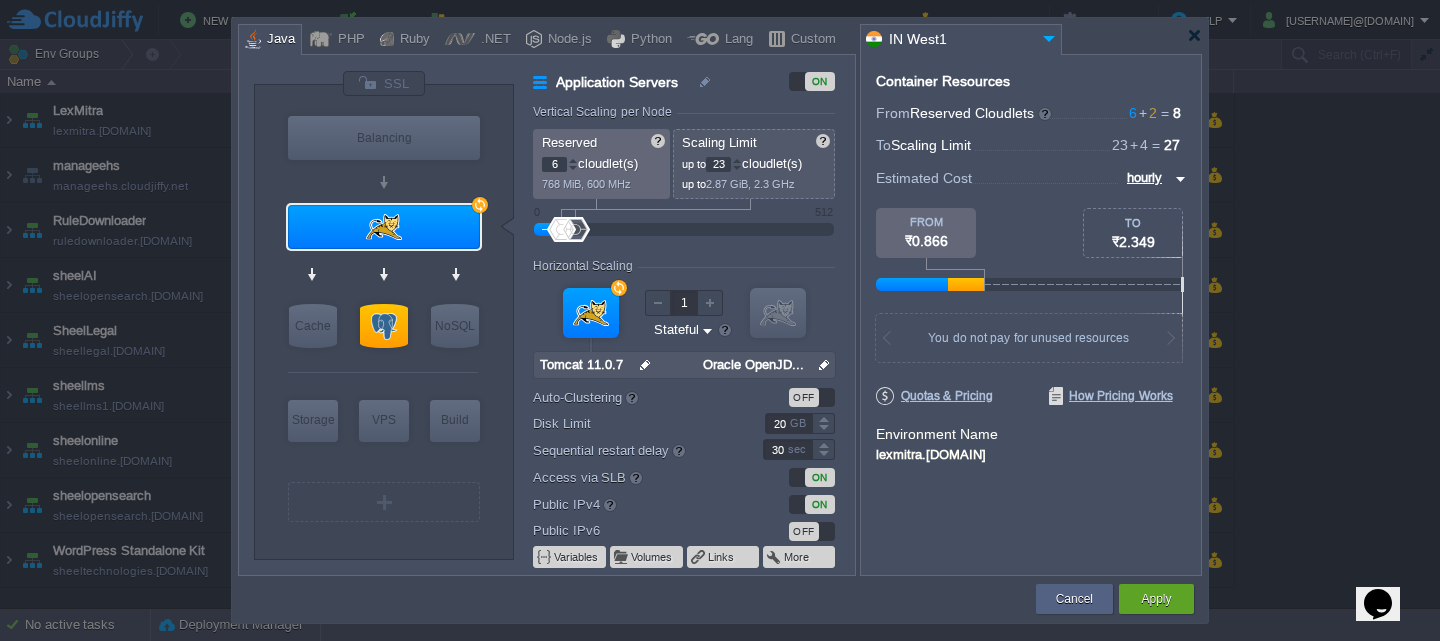 click at bounding box center (737, 168) 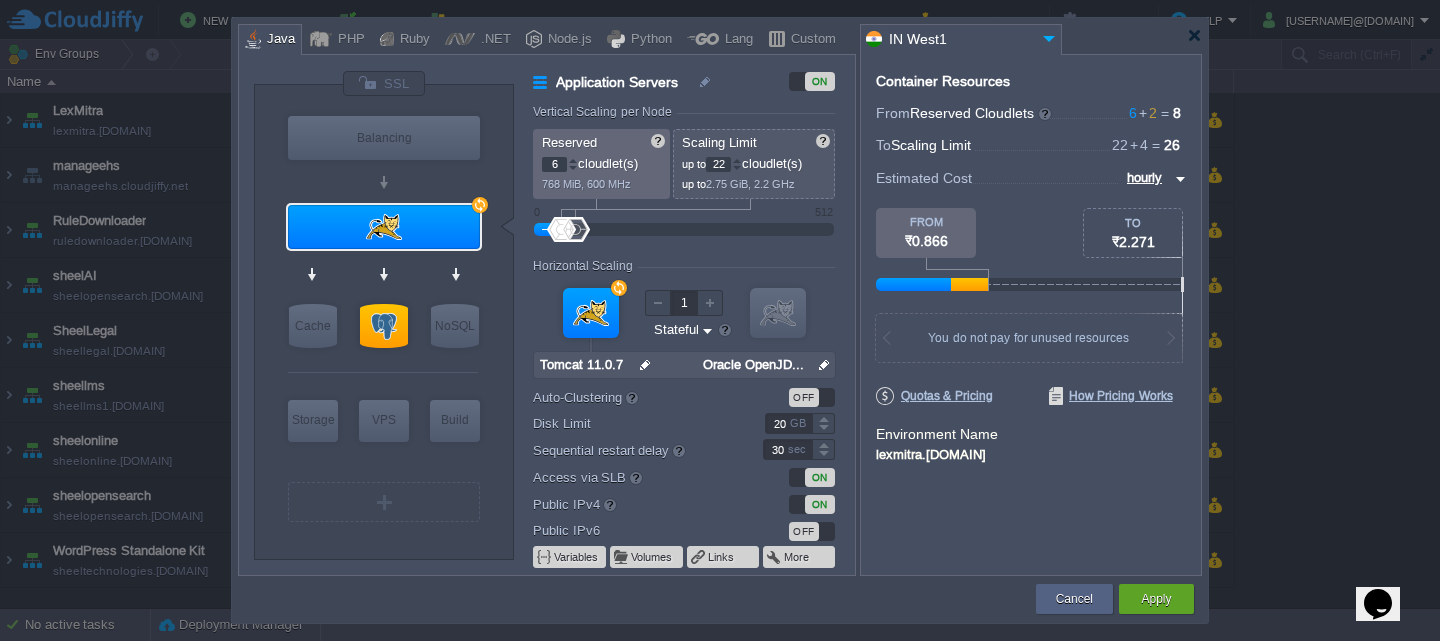 click at bounding box center [737, 168] 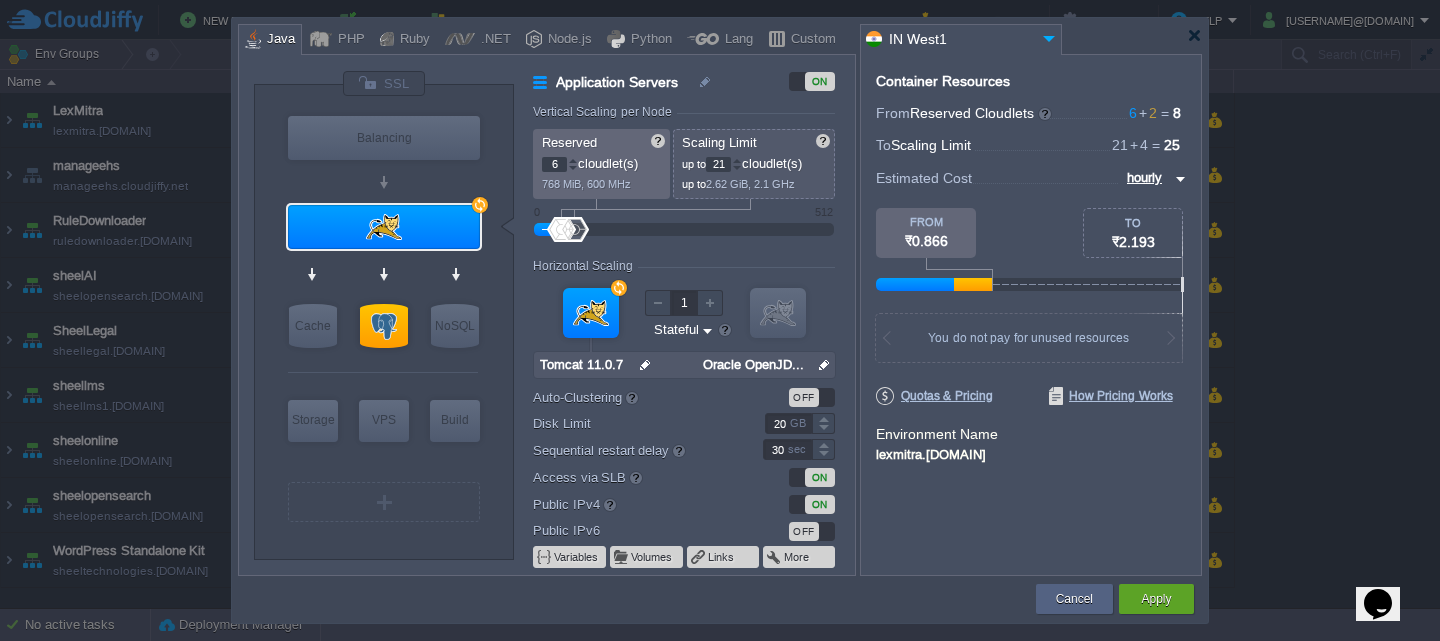 click at bounding box center [737, 168] 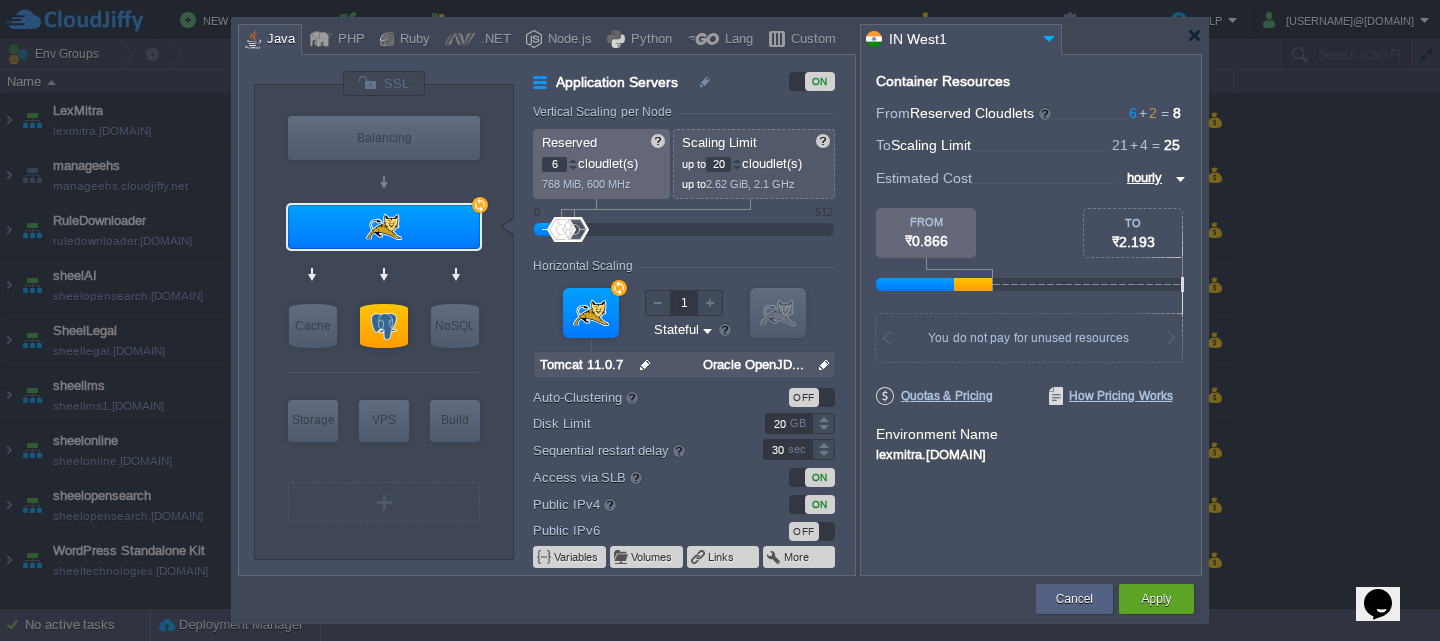 click at bounding box center (737, 168) 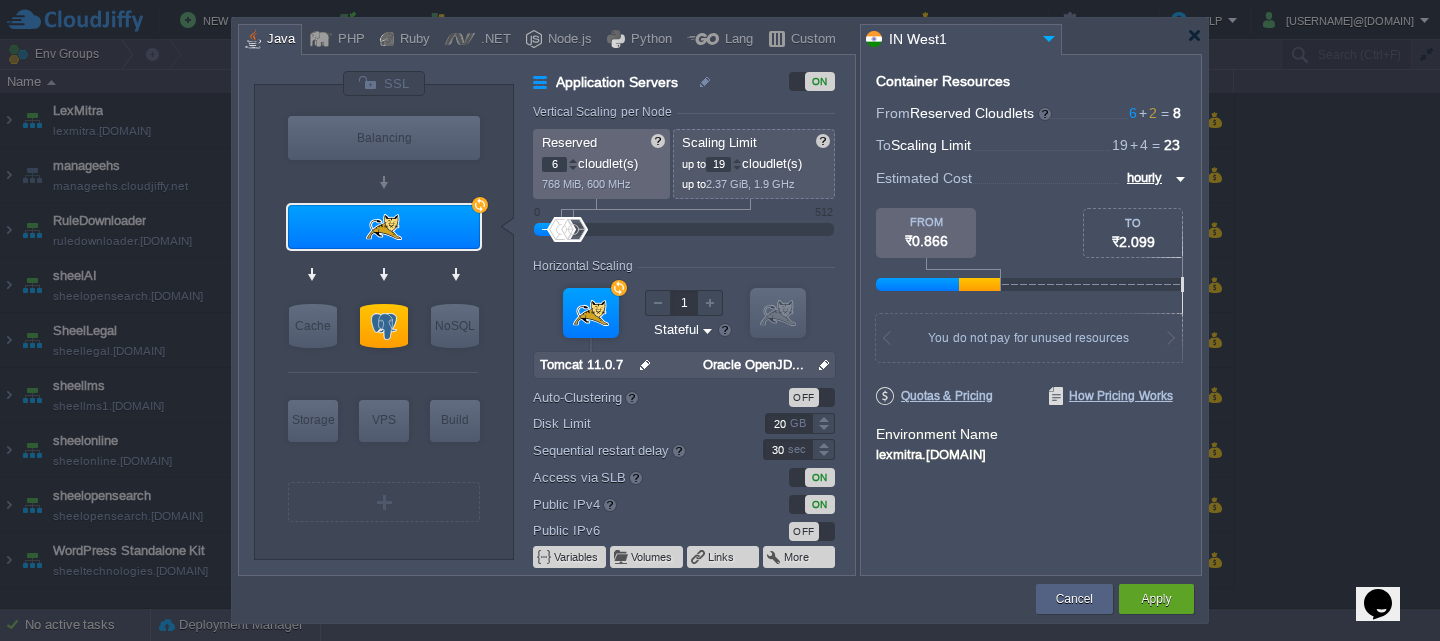 click at bounding box center [737, 168] 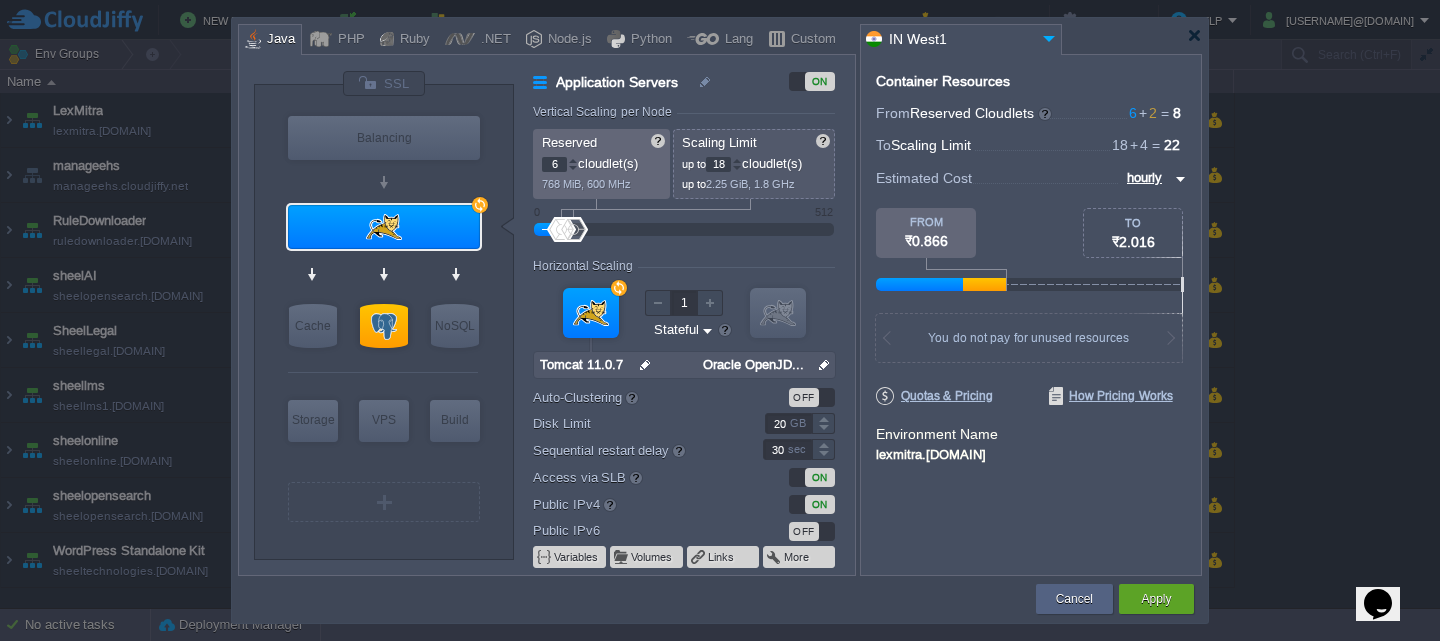 click at bounding box center [737, 168] 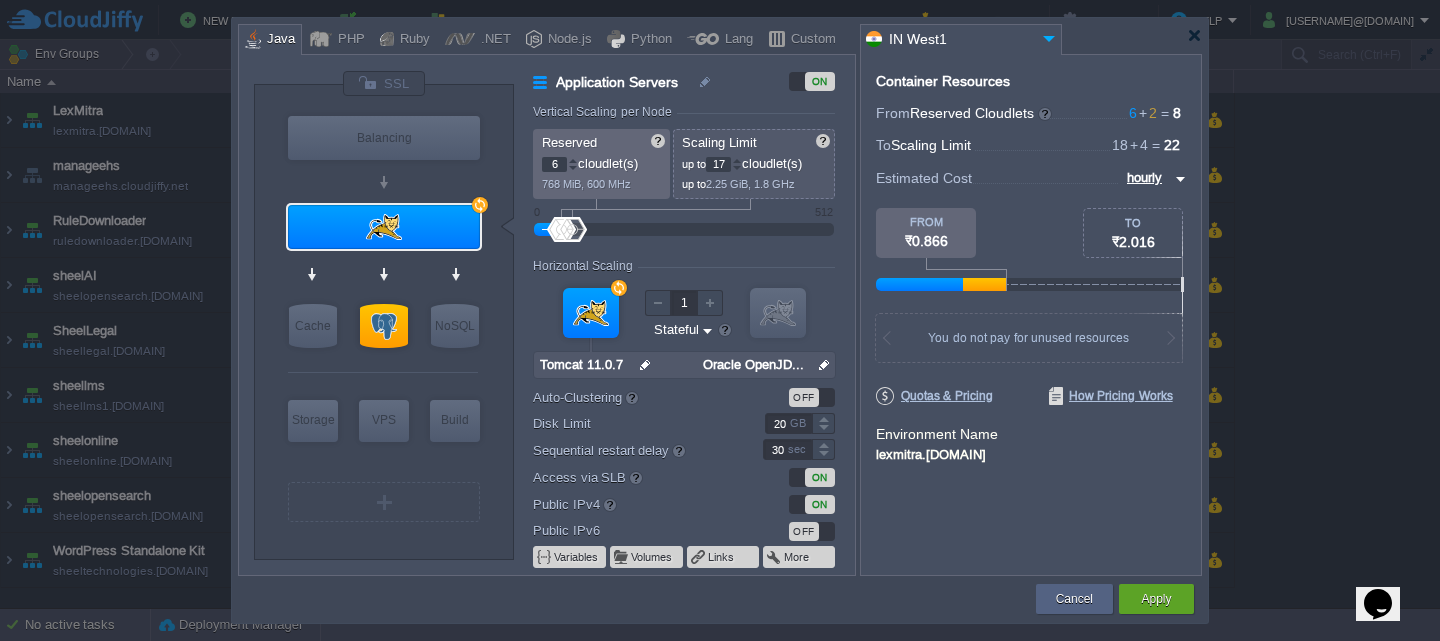 click at bounding box center [737, 168] 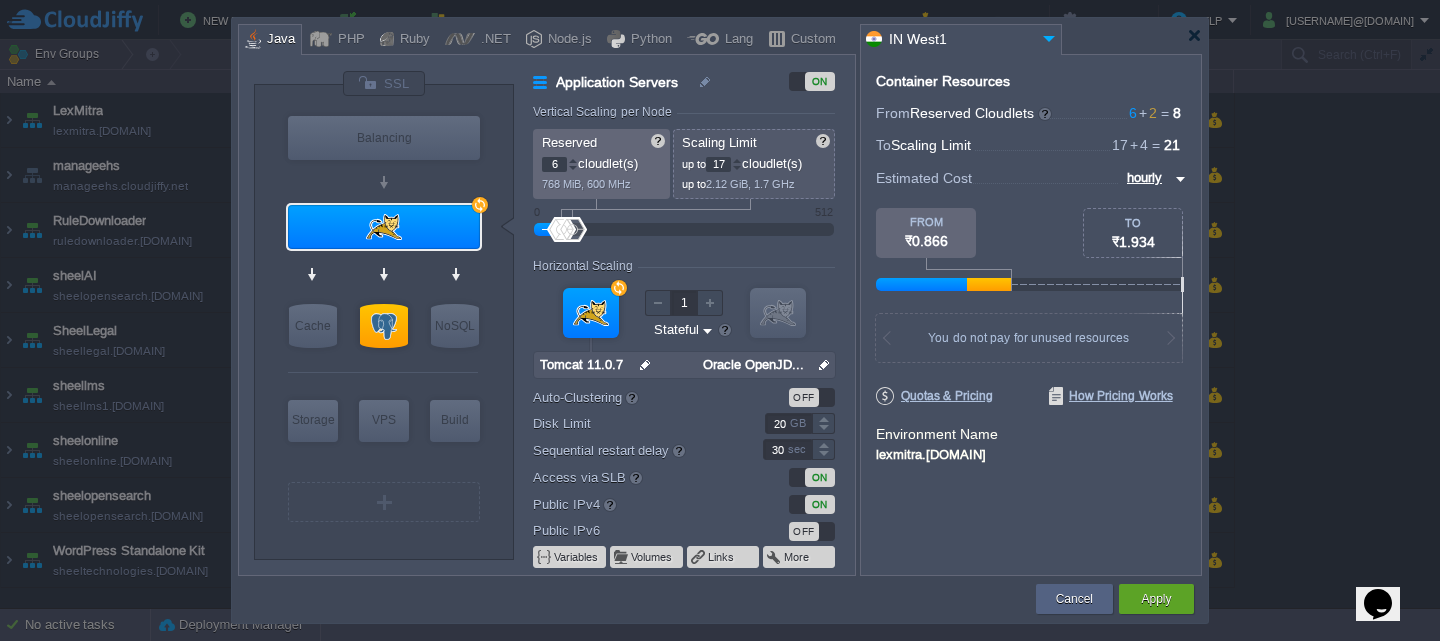 type on "16" 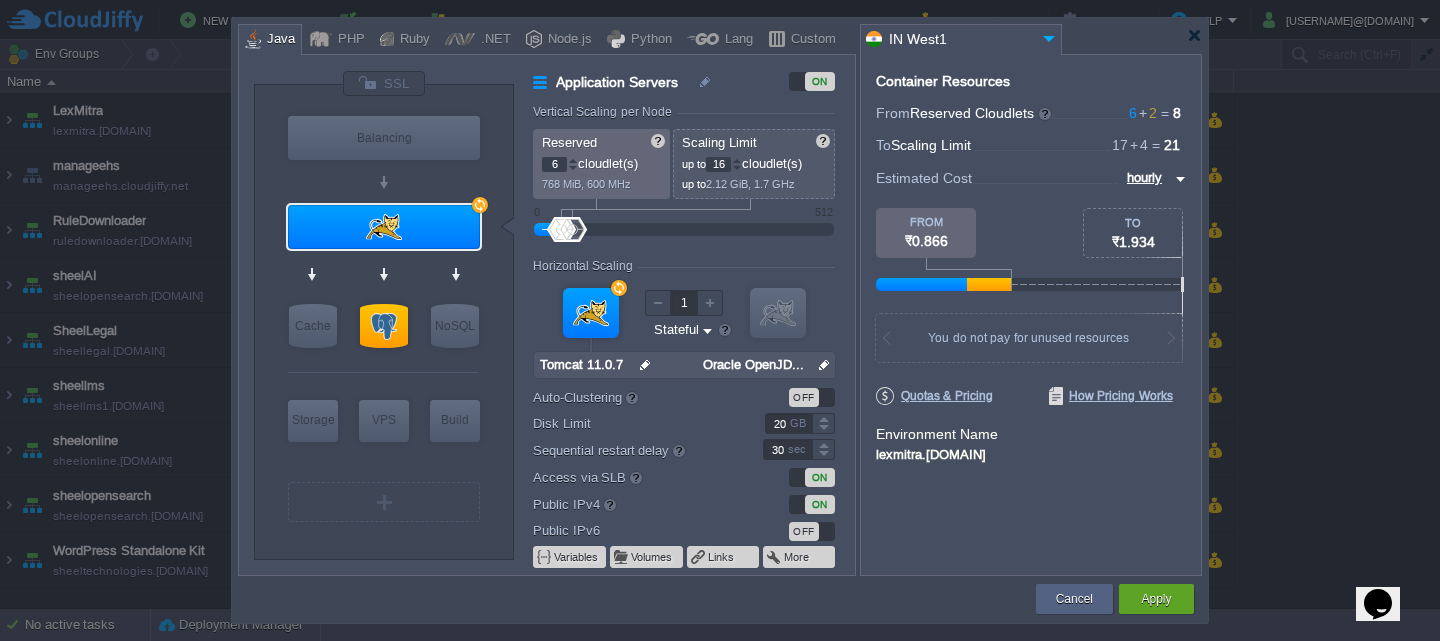 click at bounding box center (737, 168) 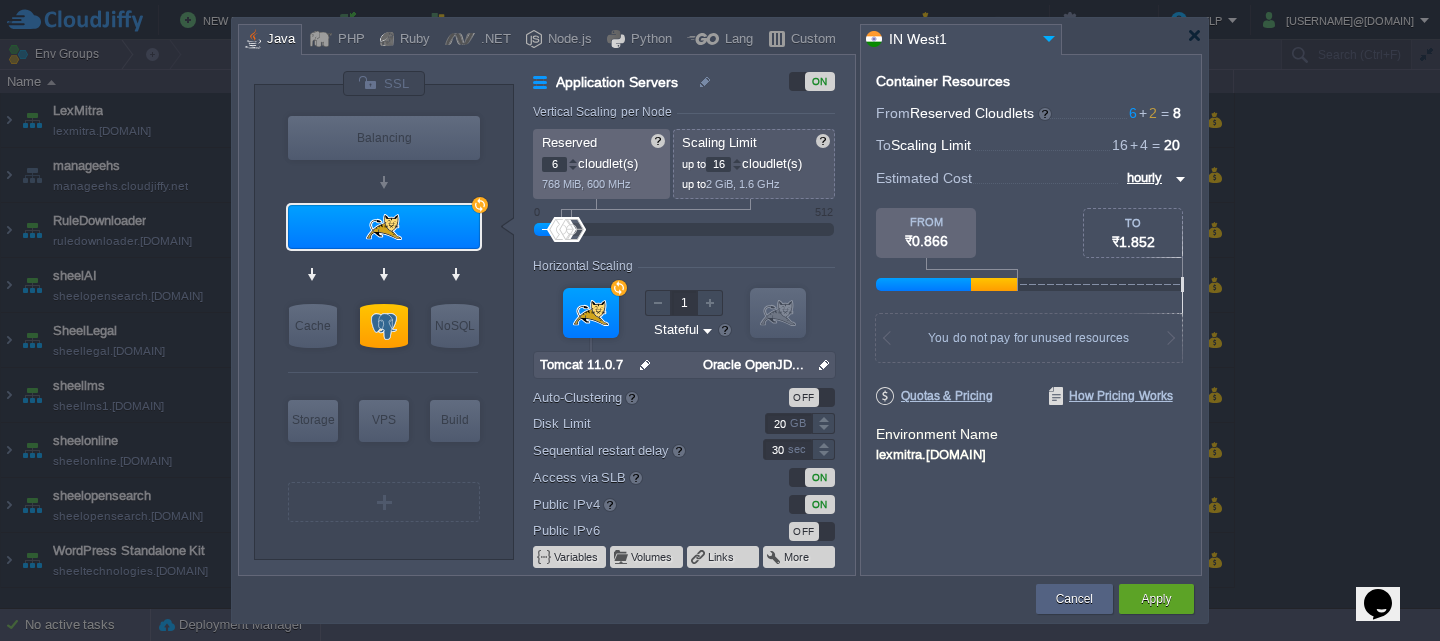 type on "PostgreSQL 16.9" 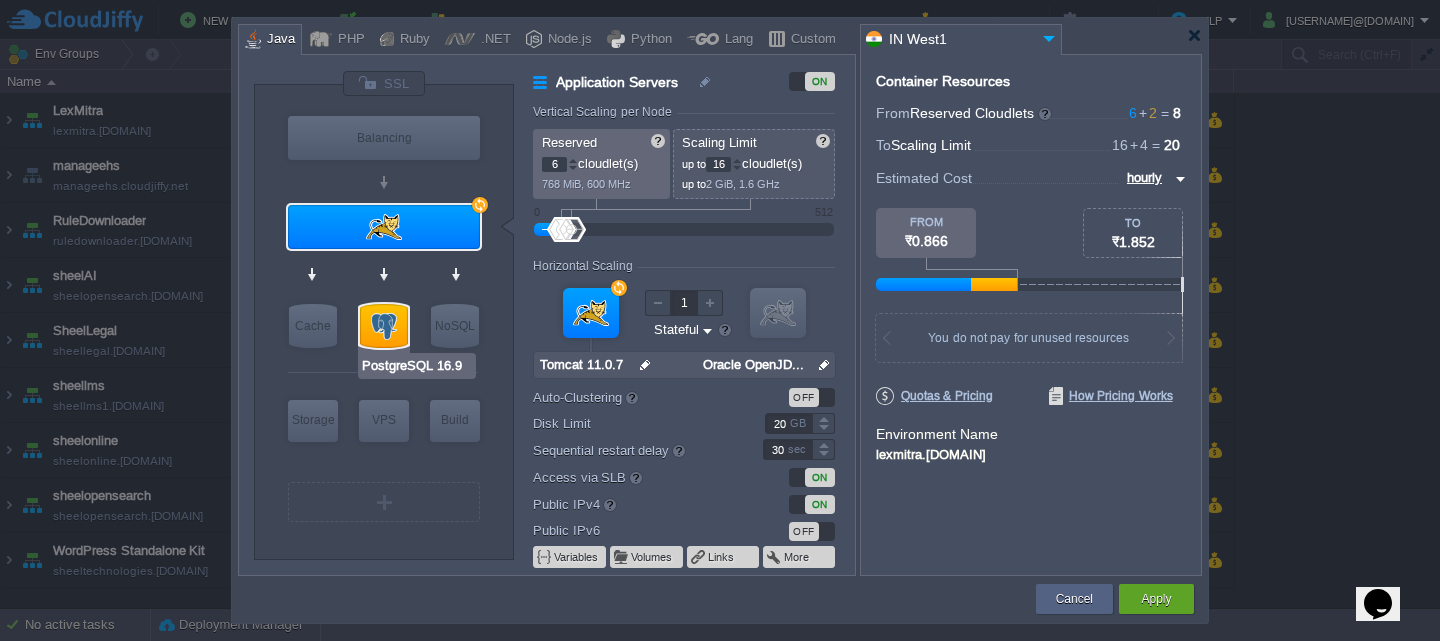 click at bounding box center [384, 326] 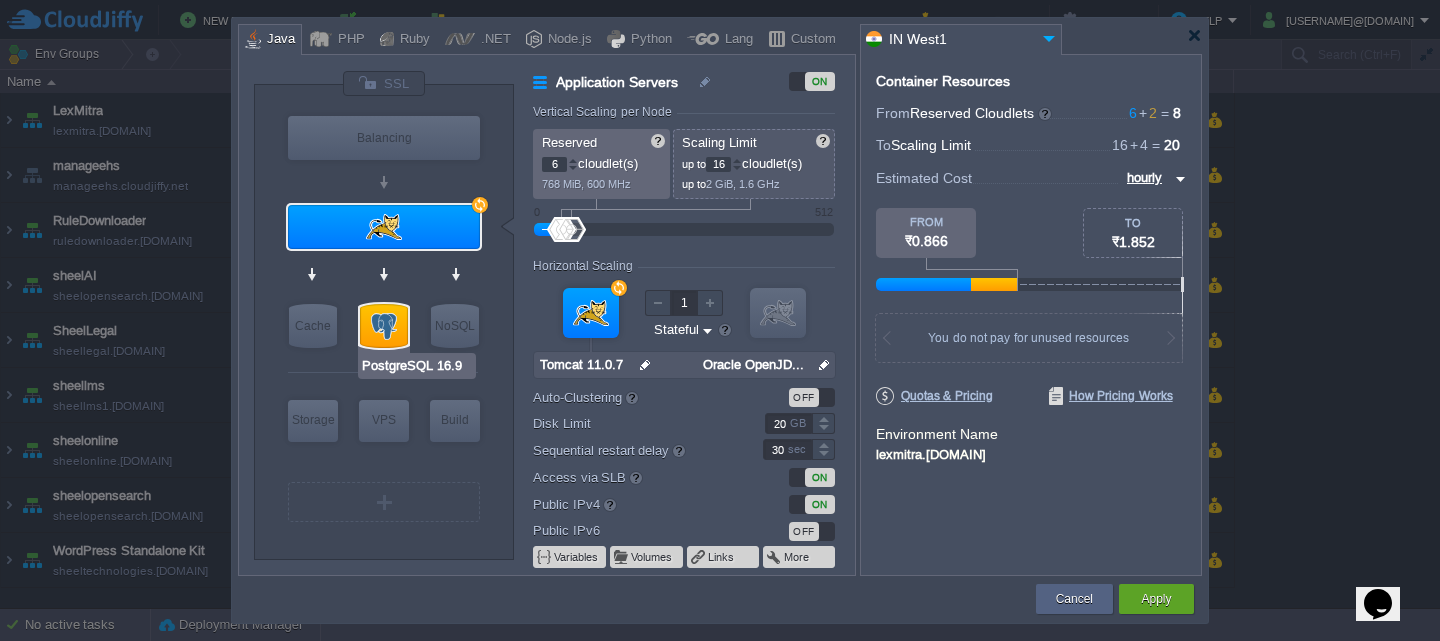 type on "SQL Databases" 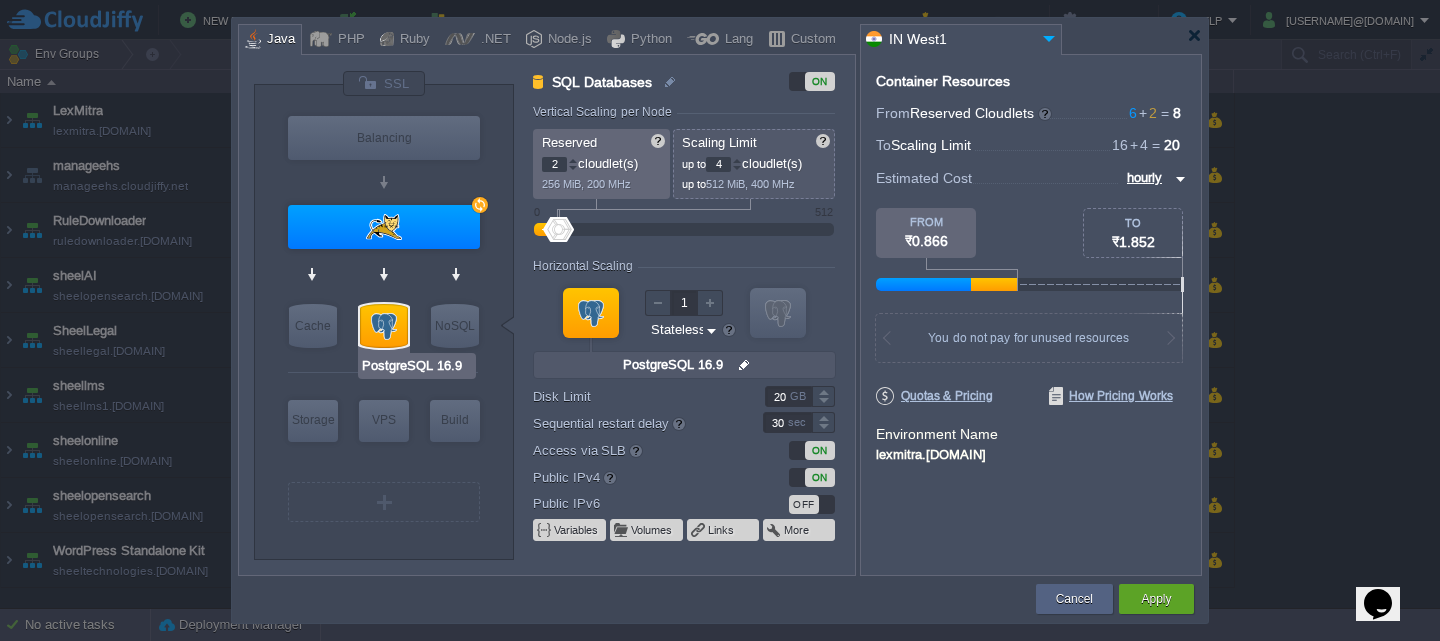 type on "Redis 7.2.4" 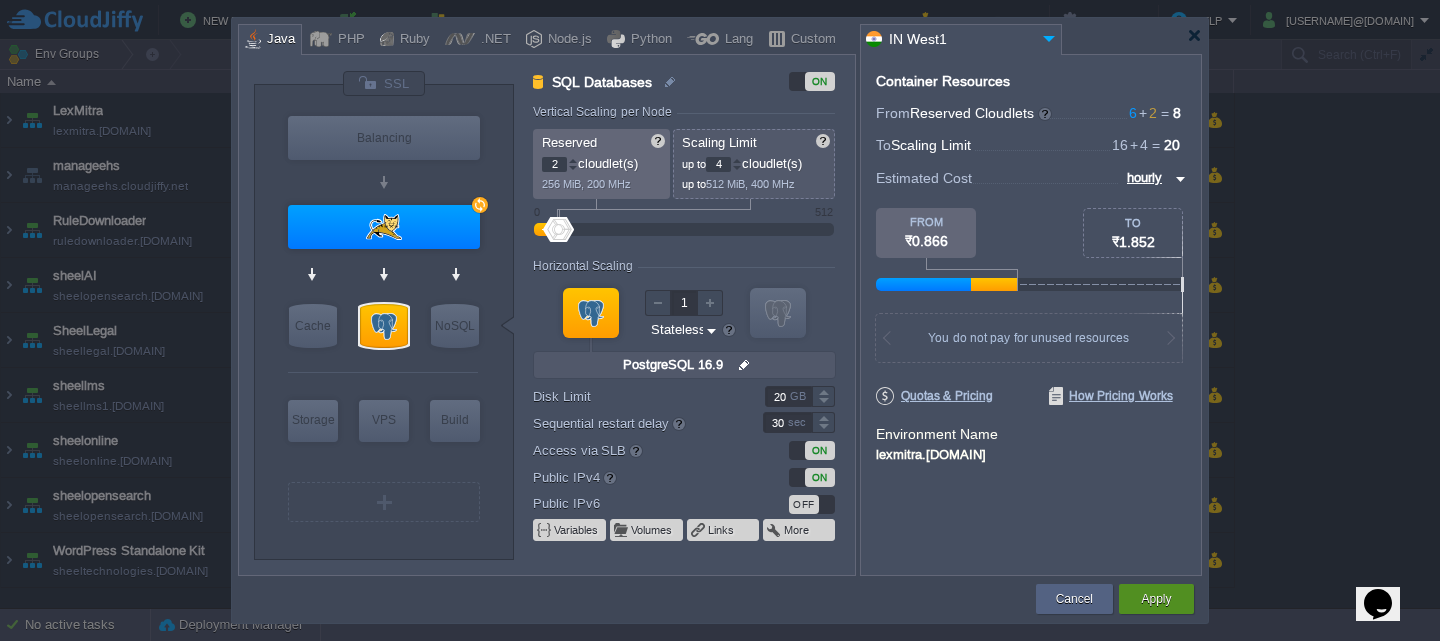 click on "Apply" at bounding box center [1156, 599] 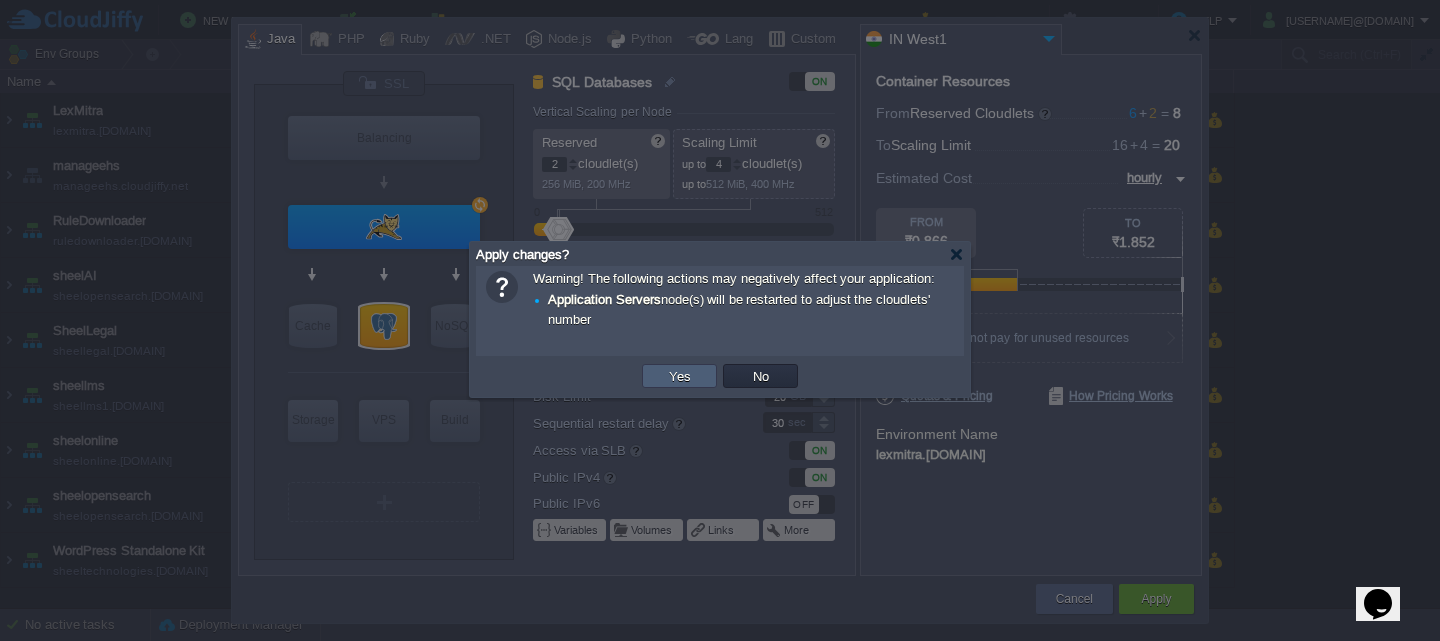 click on "Yes" at bounding box center (680, 376) 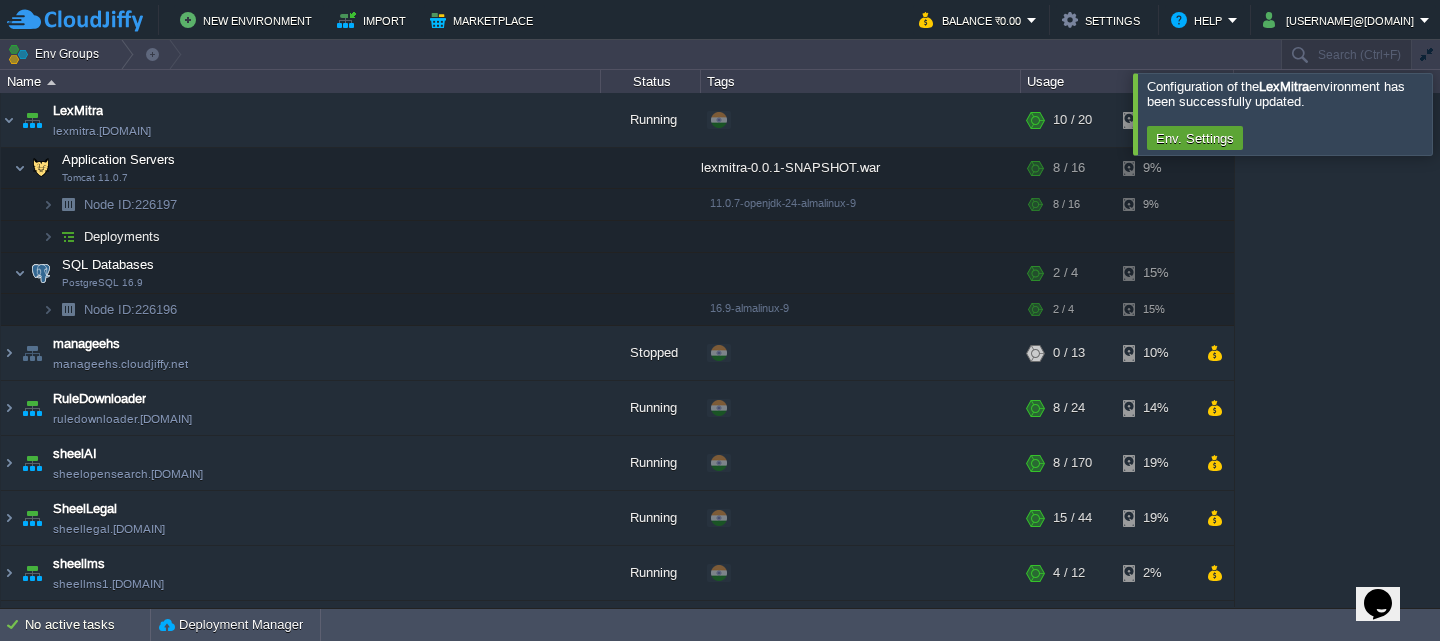 click at bounding box center (1464, 113) 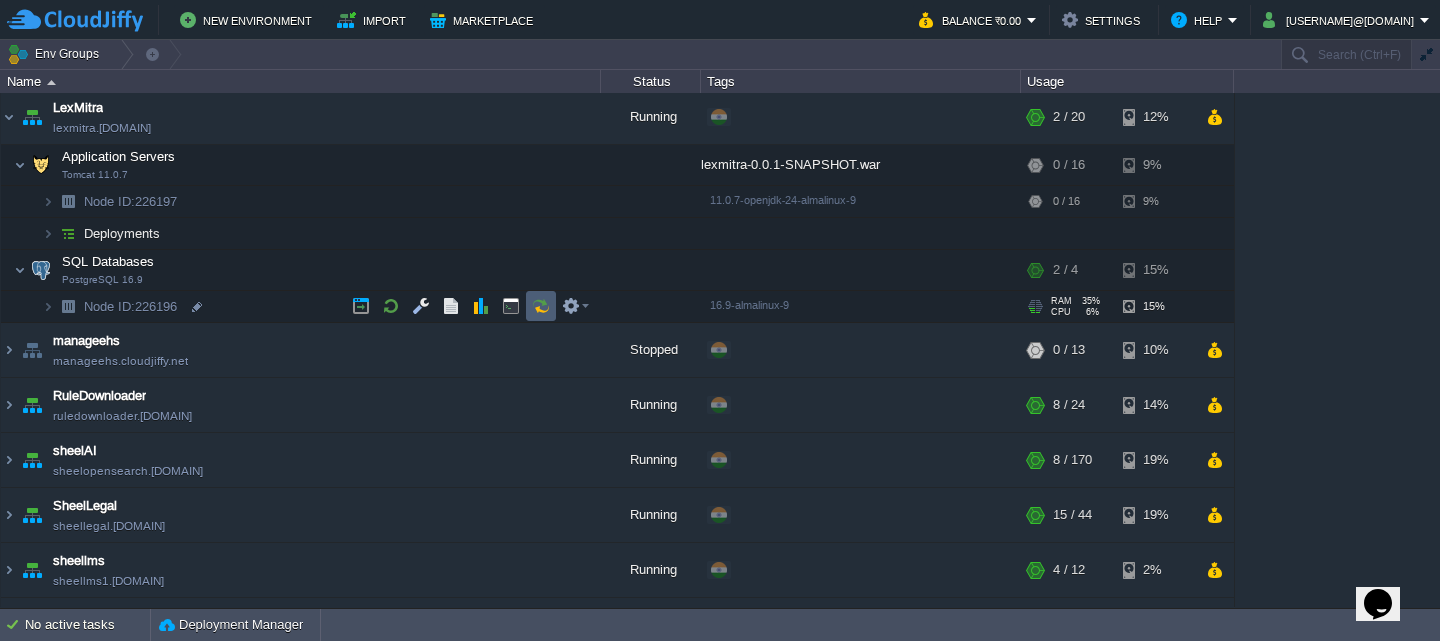 scroll, scrollTop: 0, scrollLeft: 0, axis: both 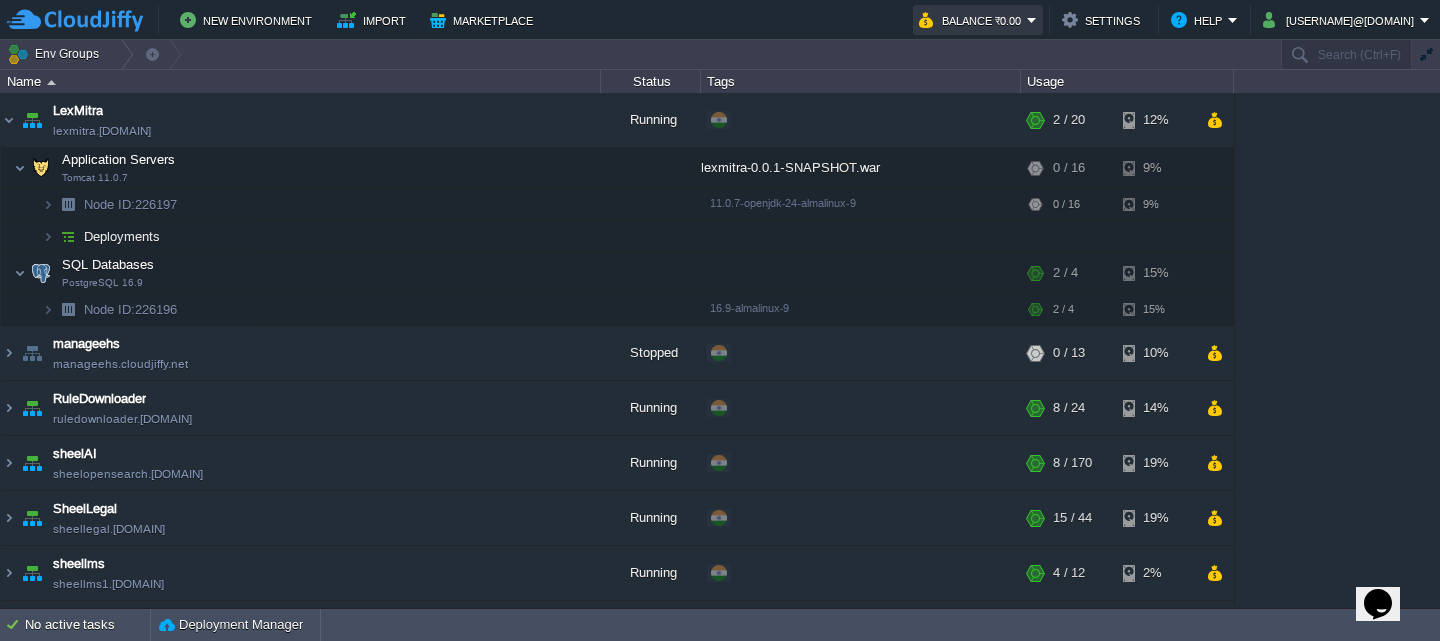 click on "Balance ₹0.00" at bounding box center [973, 20] 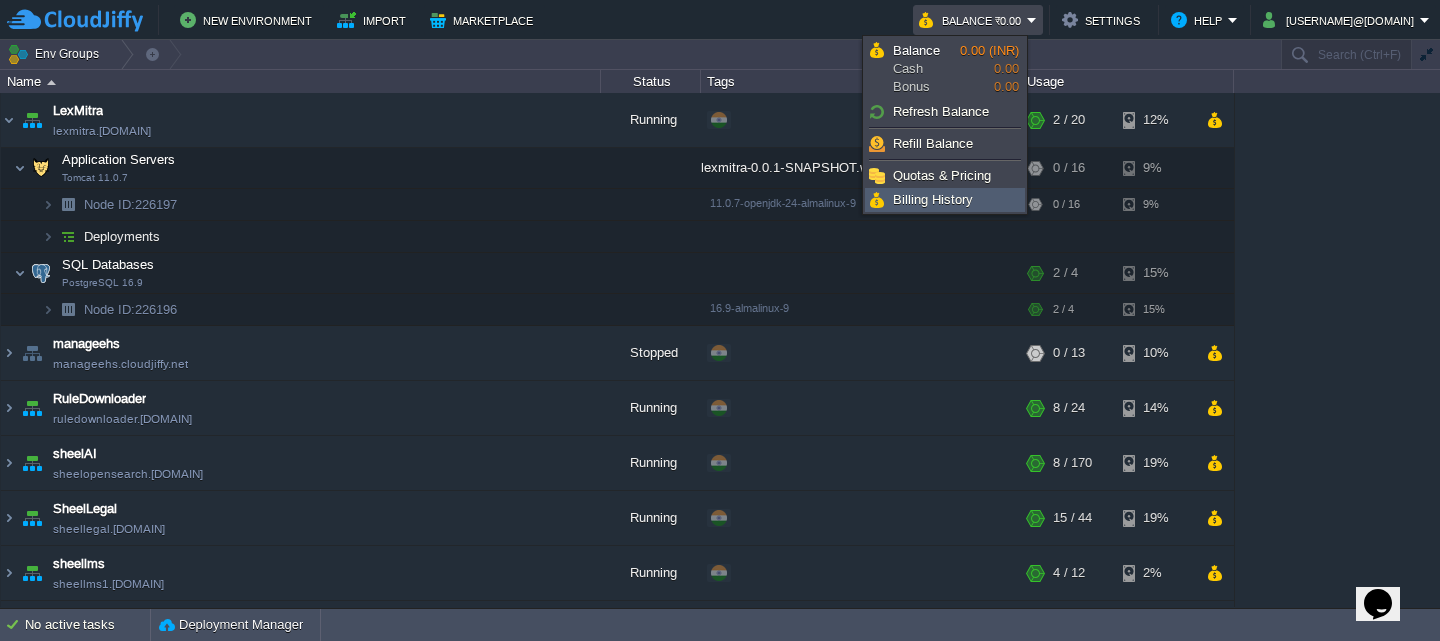 click on "Billing History" at bounding box center (933, 199) 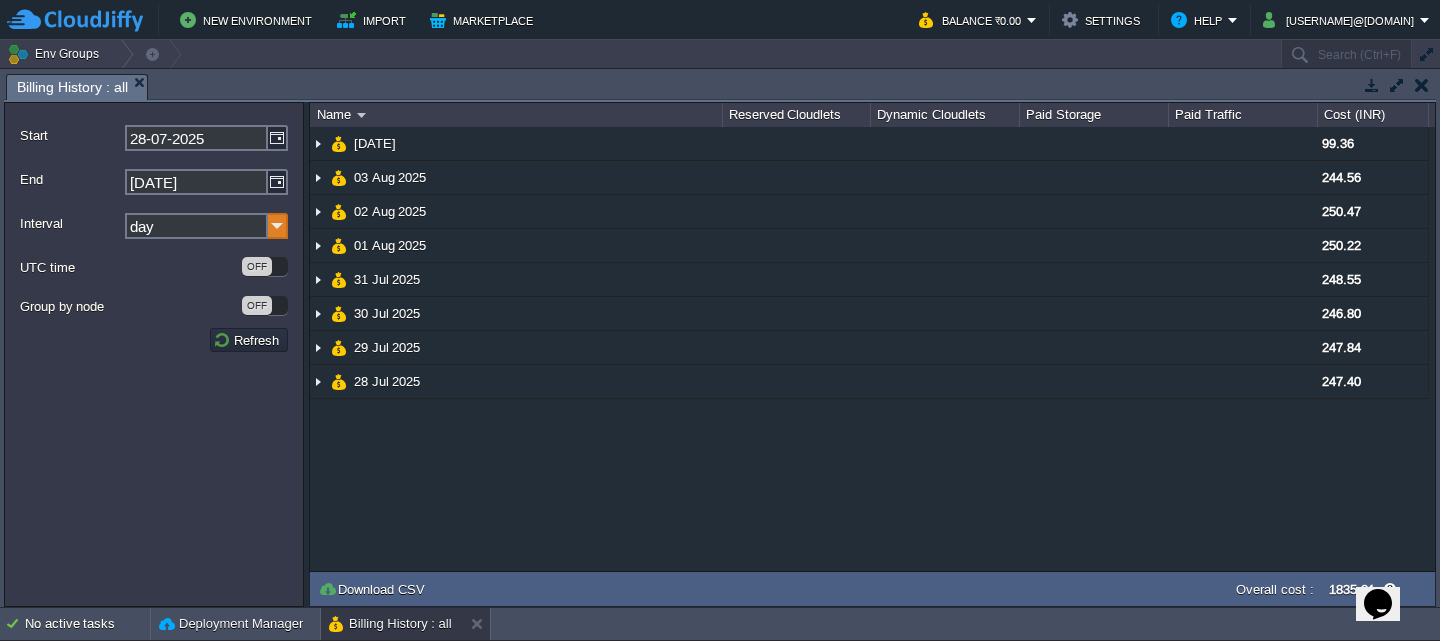 click at bounding box center (278, 226) 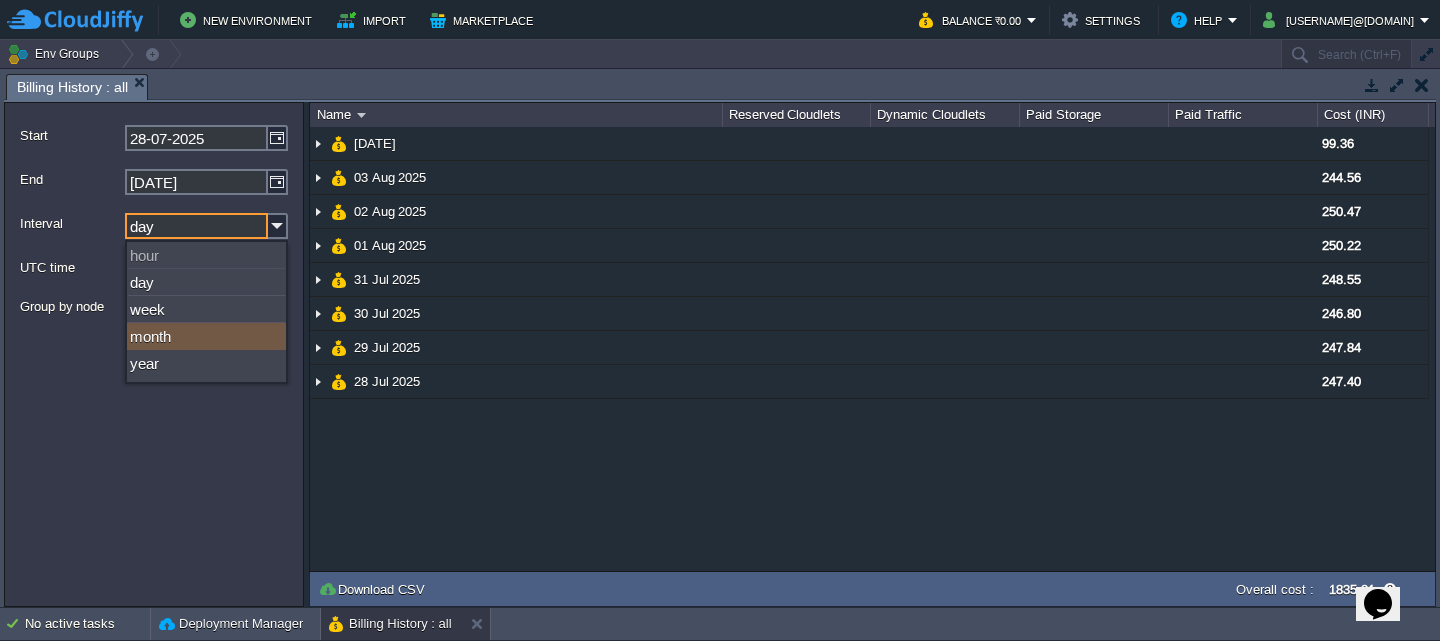 click on "month" at bounding box center (206, 336) 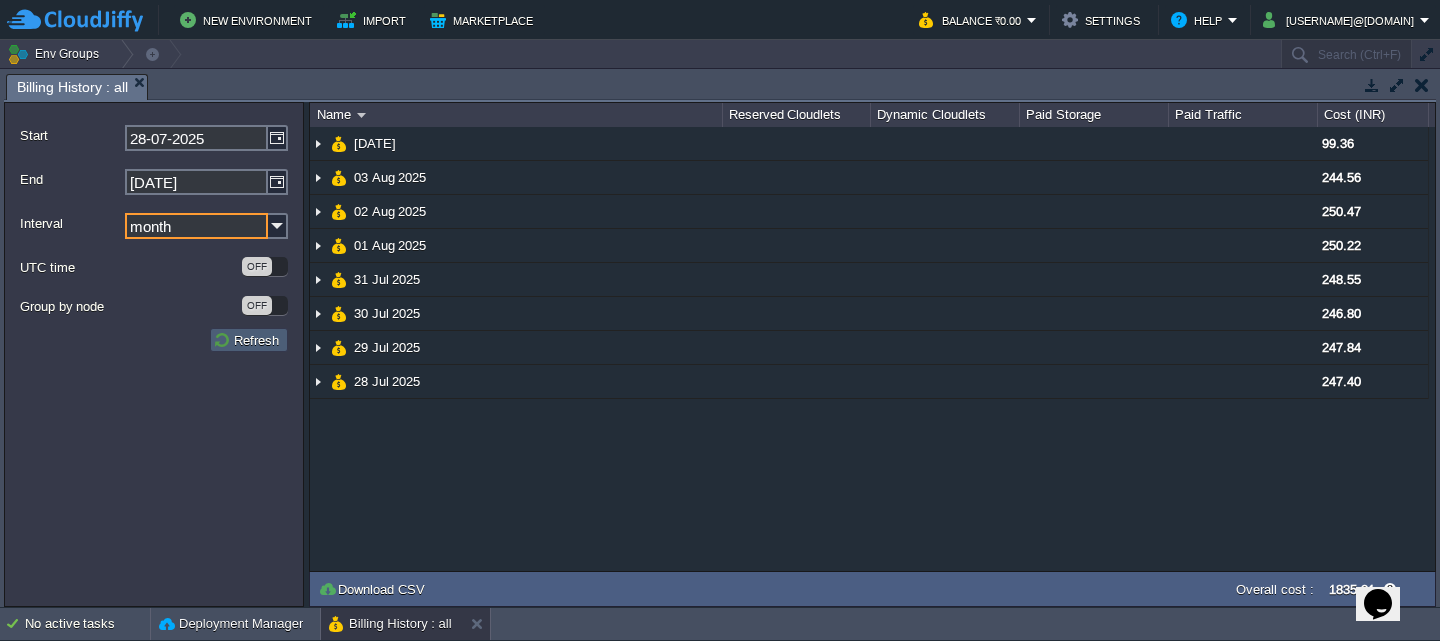 click on "Refresh" at bounding box center [249, 340] 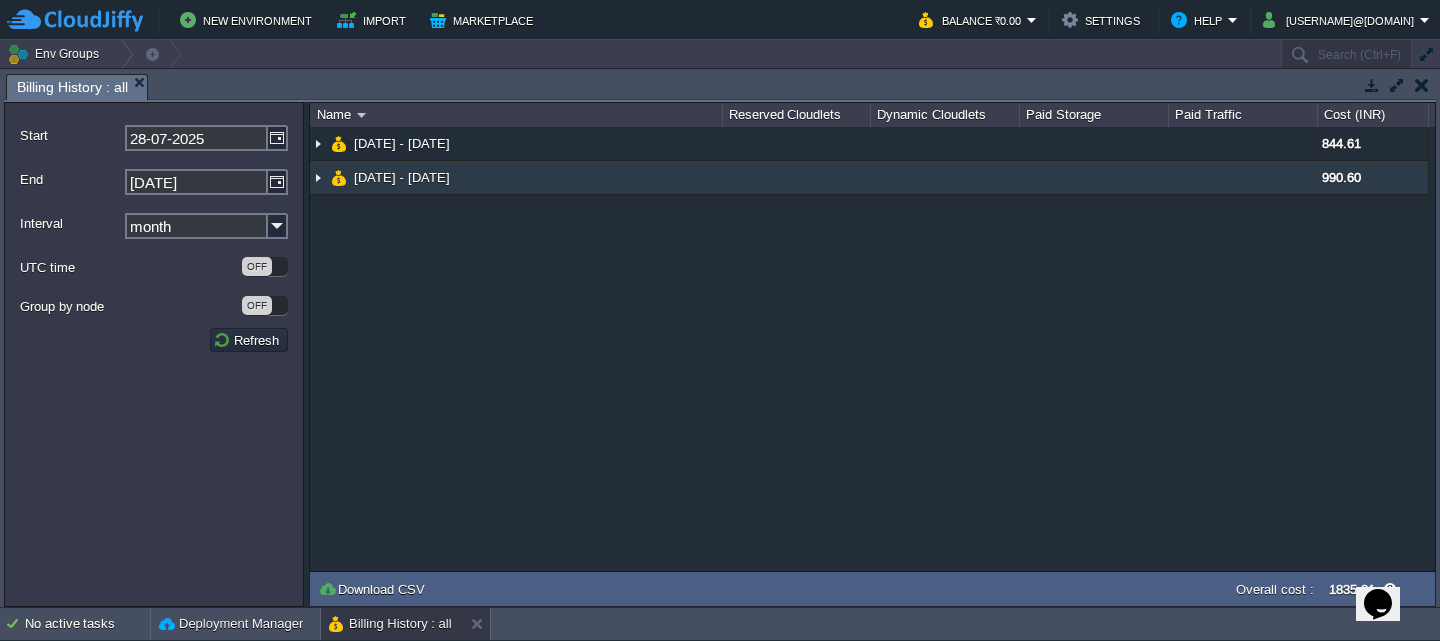 click on "28 Jul 2025 - 31 Jul 2025" at bounding box center [402, 177] 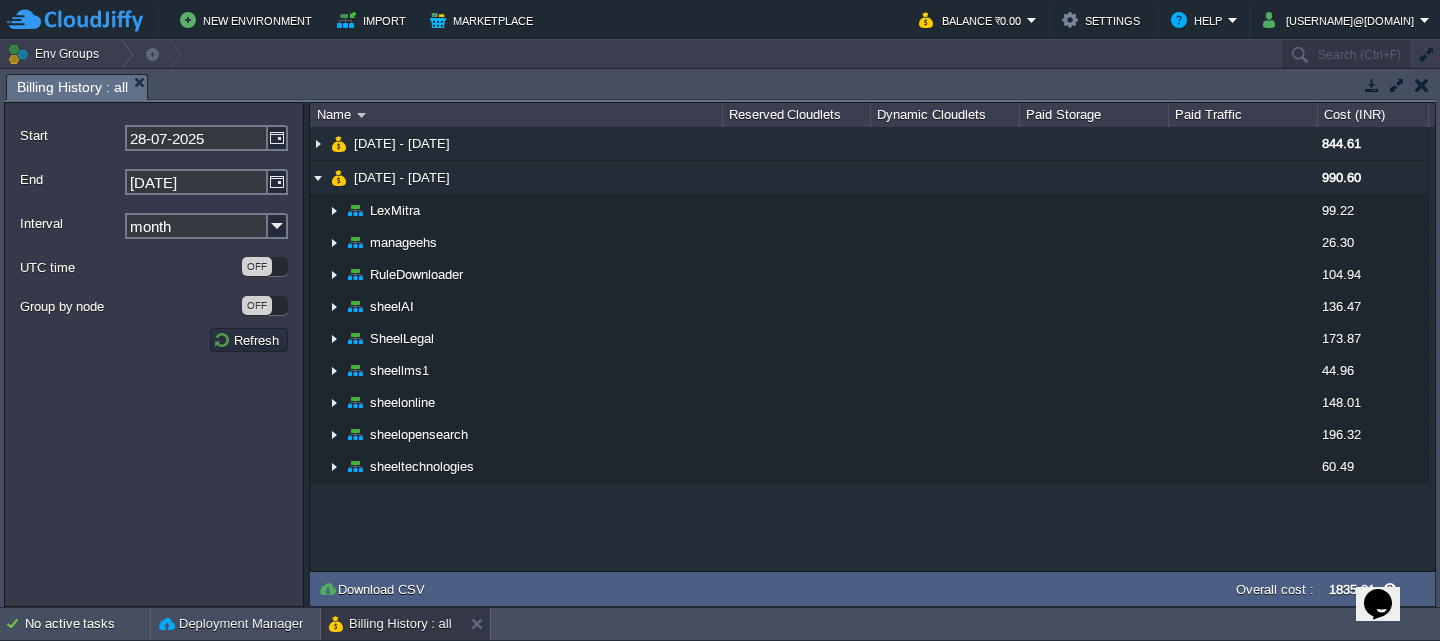 click at bounding box center (1422, 85) 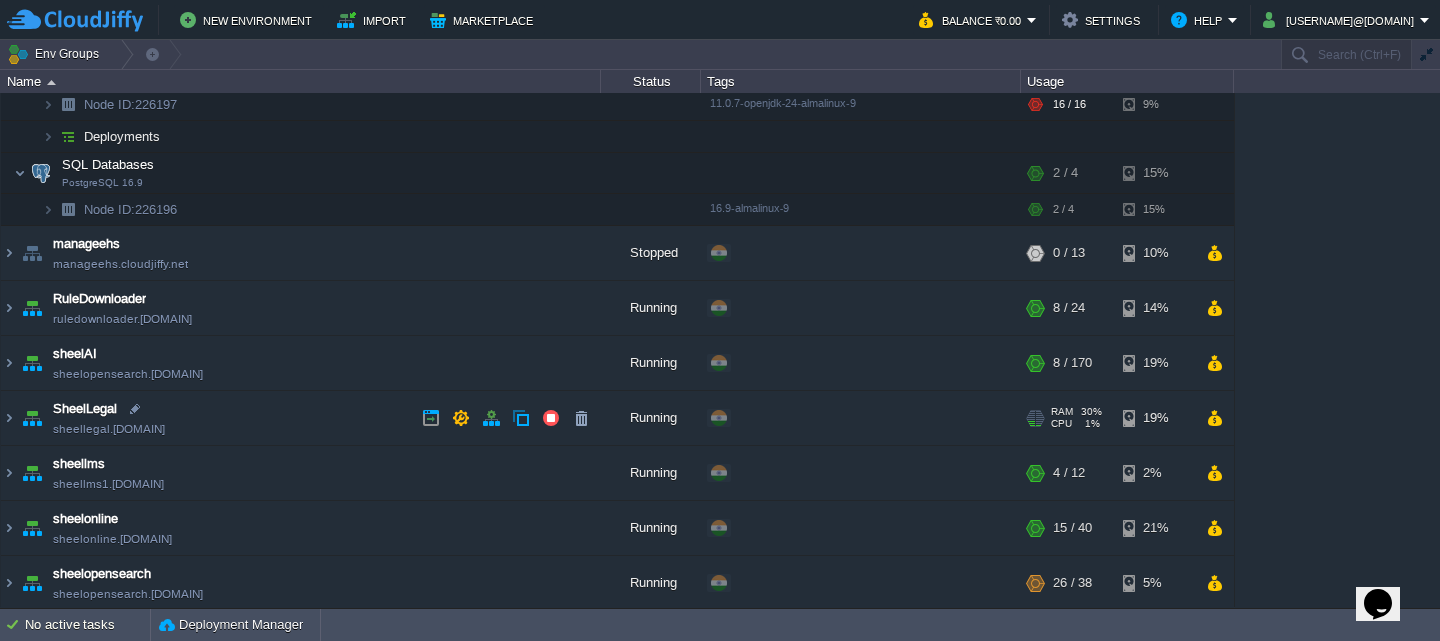 scroll, scrollTop: 159, scrollLeft: 0, axis: vertical 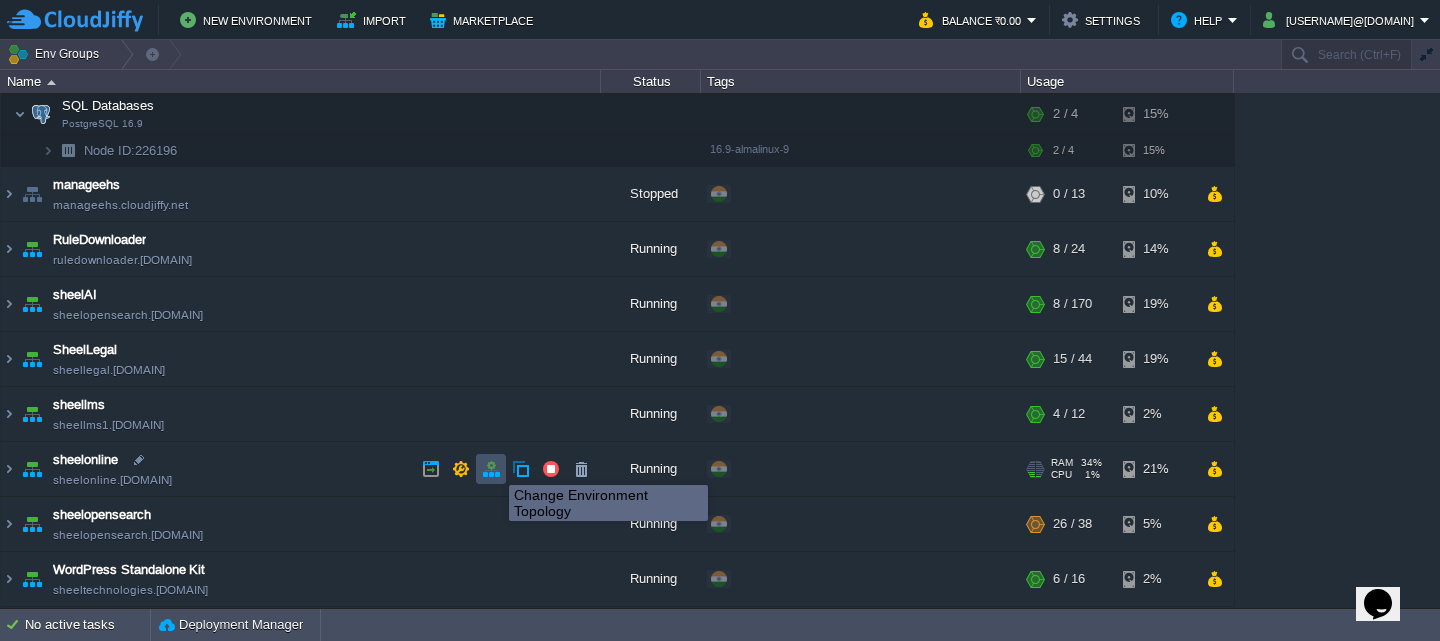 click at bounding box center [491, 469] 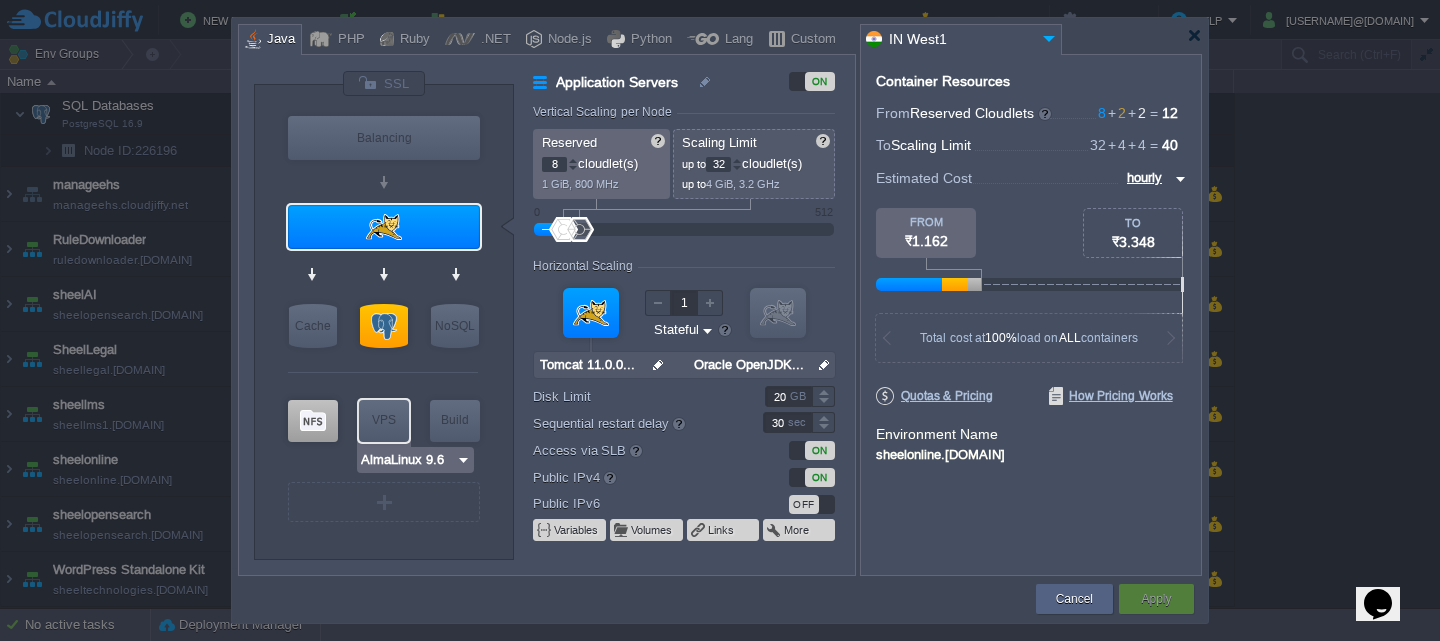 type on "Extra Storage 2.0-10.5" 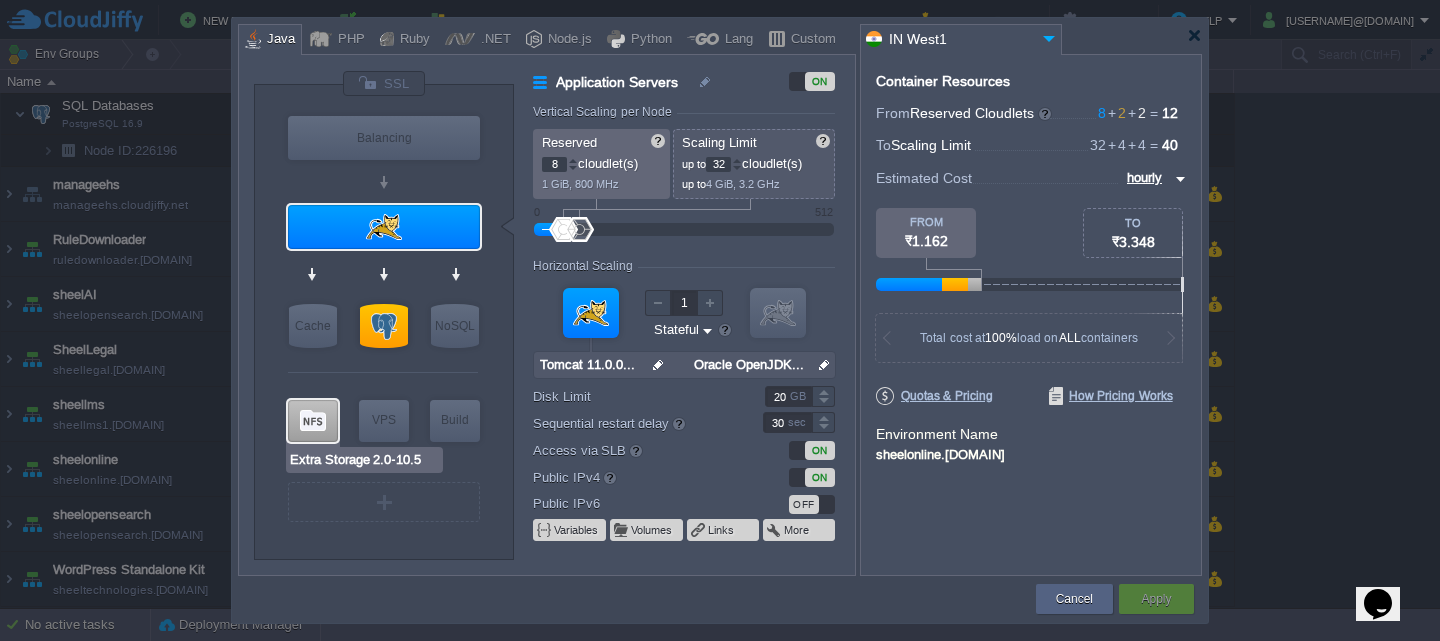 click at bounding box center (313, 421) 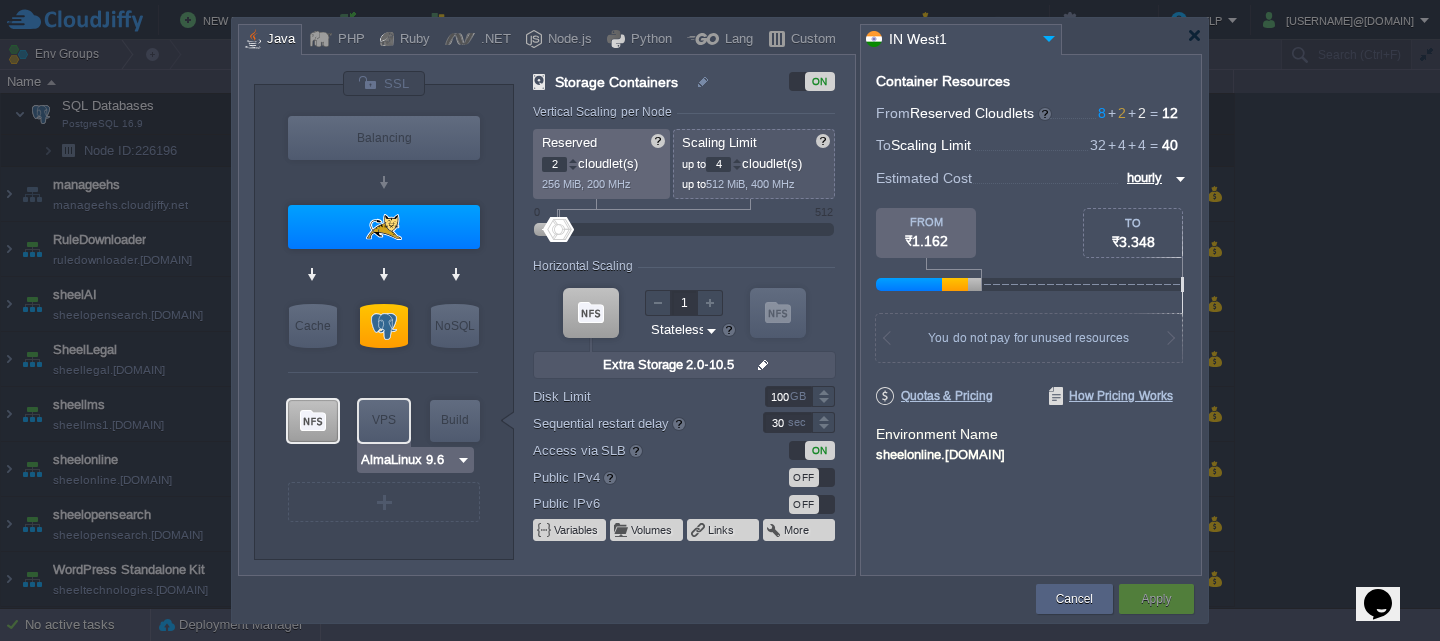 type on "PostgreSQL 15.6" 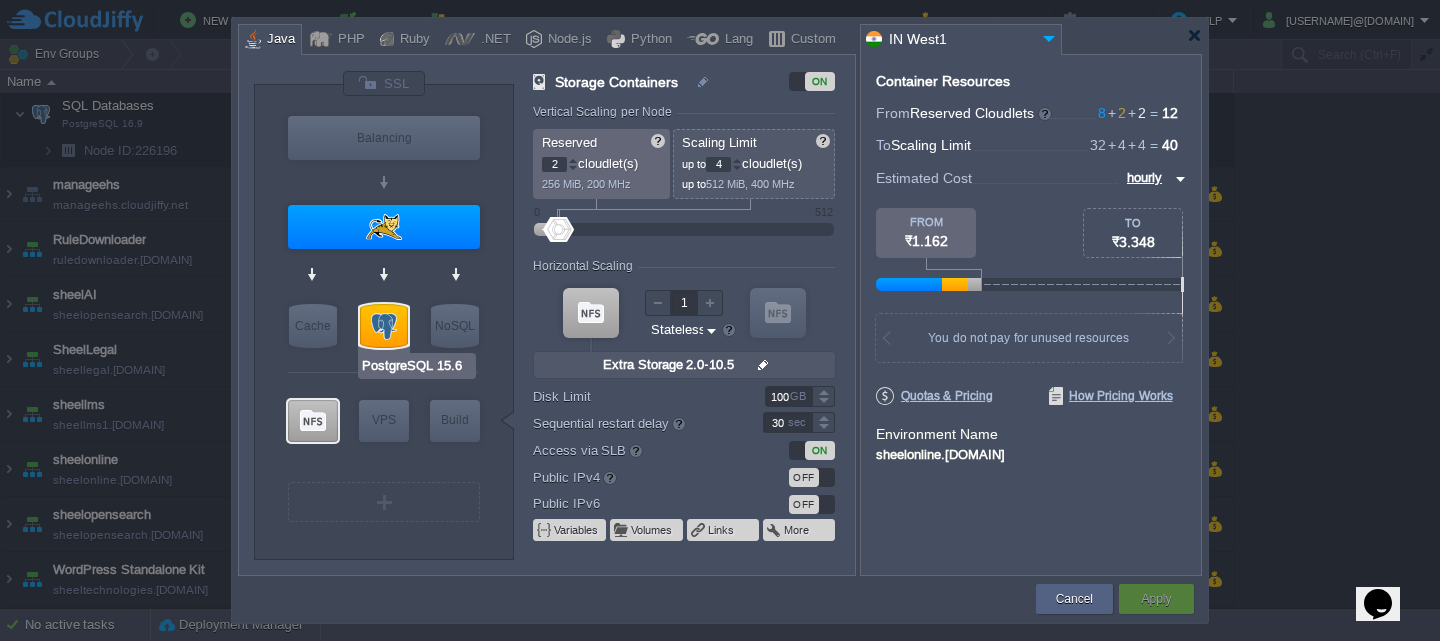 click at bounding box center (384, 326) 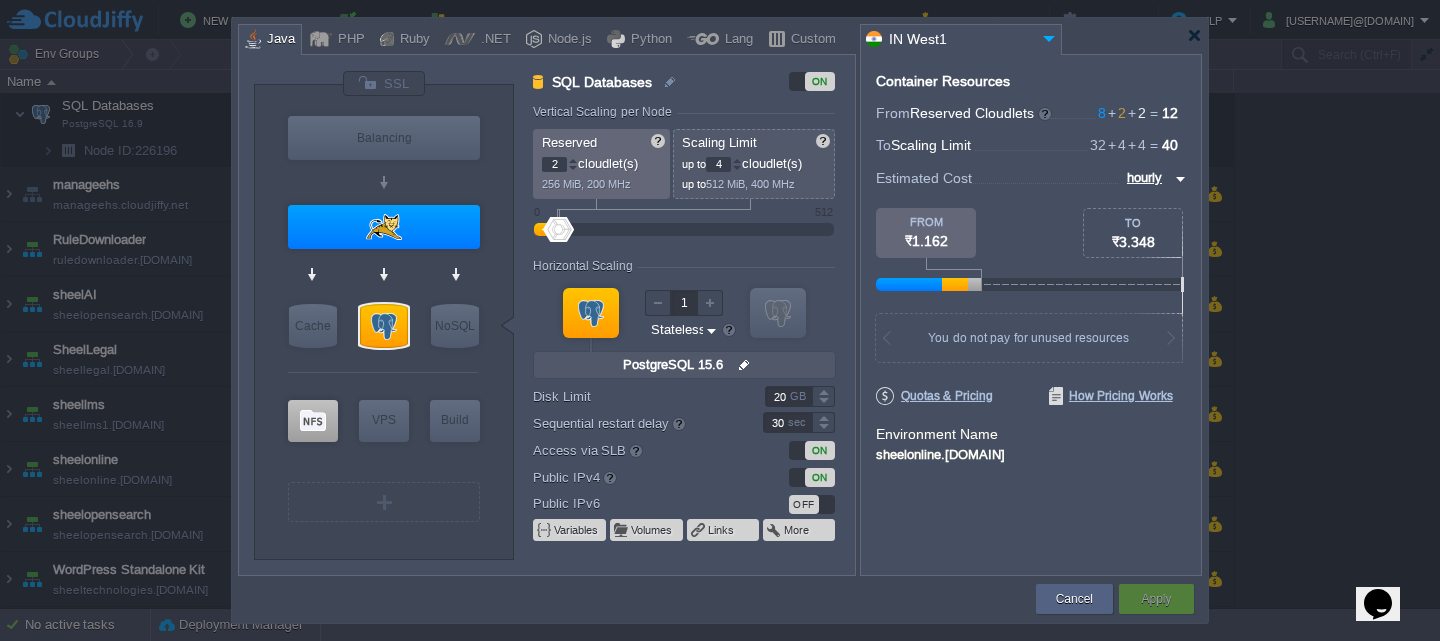type on "Tomcat 11.0.0-M20" 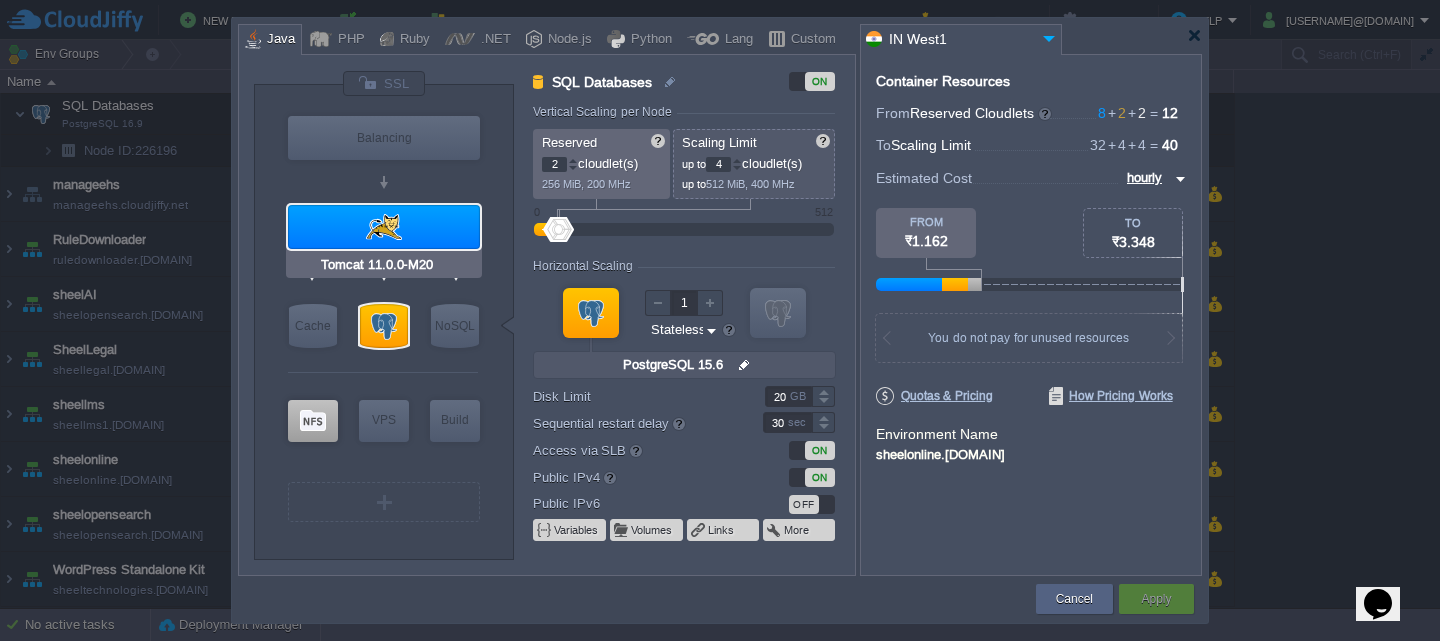 click at bounding box center [384, 227] 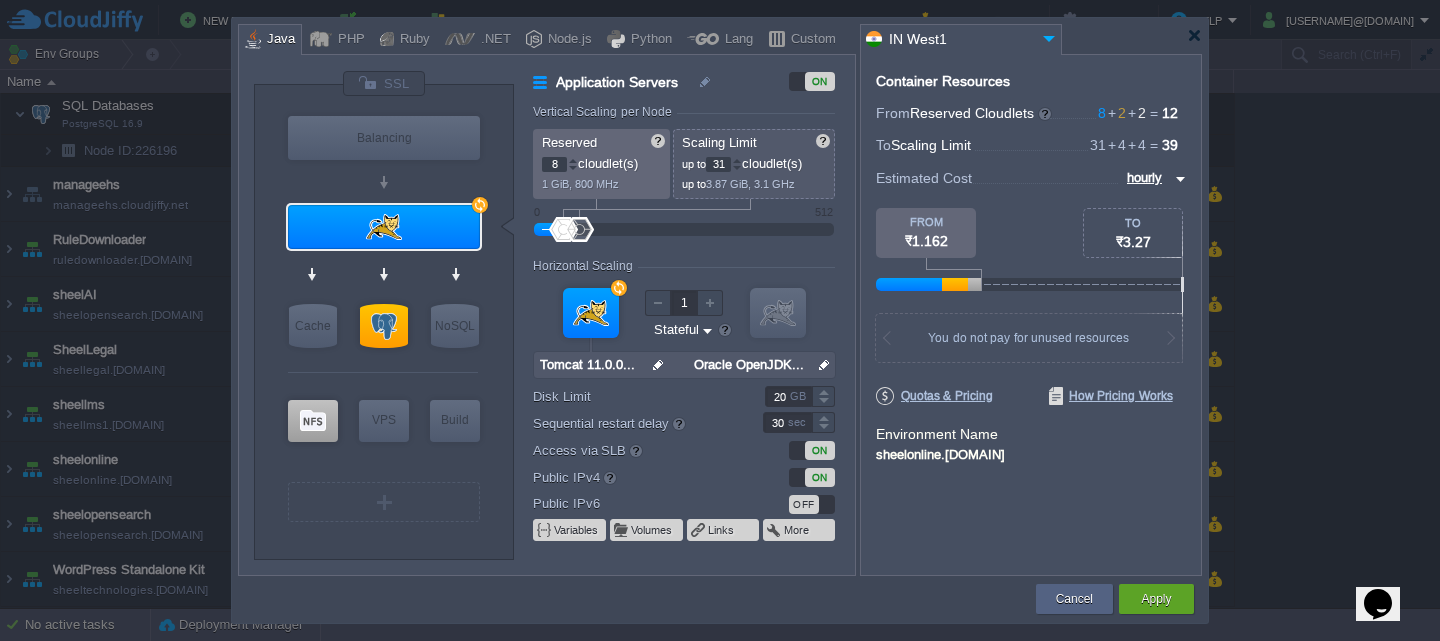 click at bounding box center [737, 168] 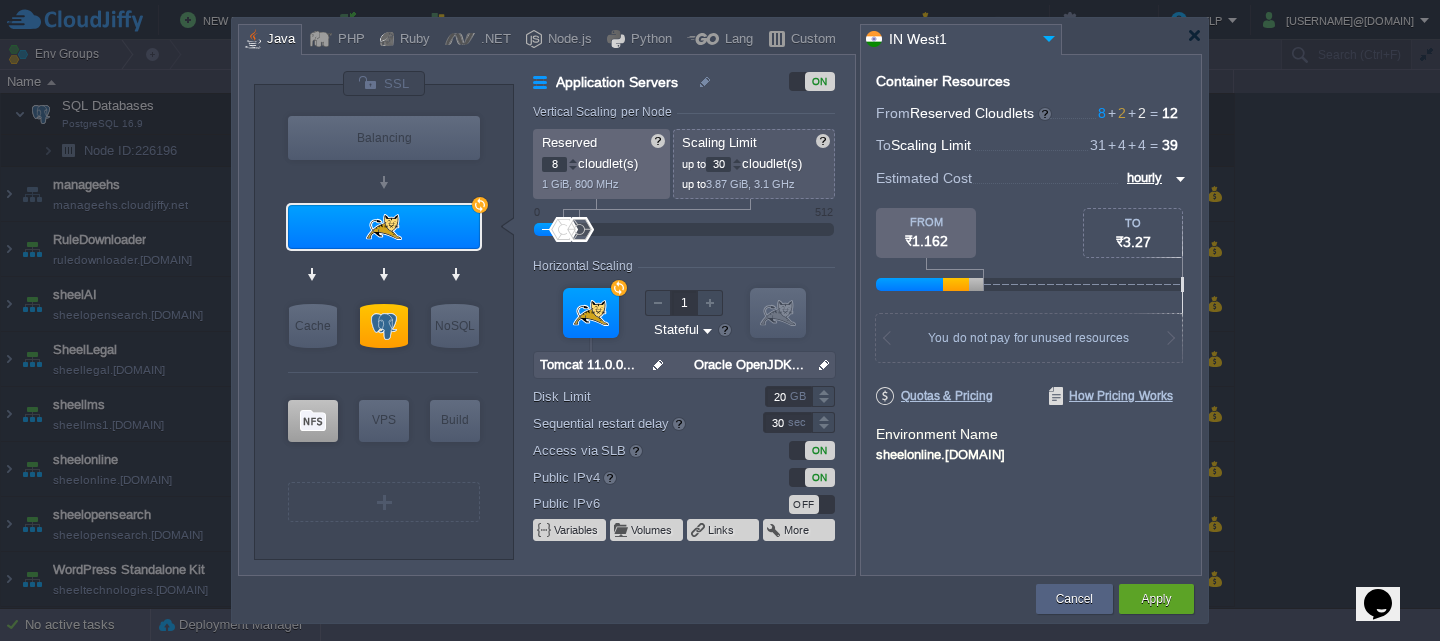 click at bounding box center (737, 168) 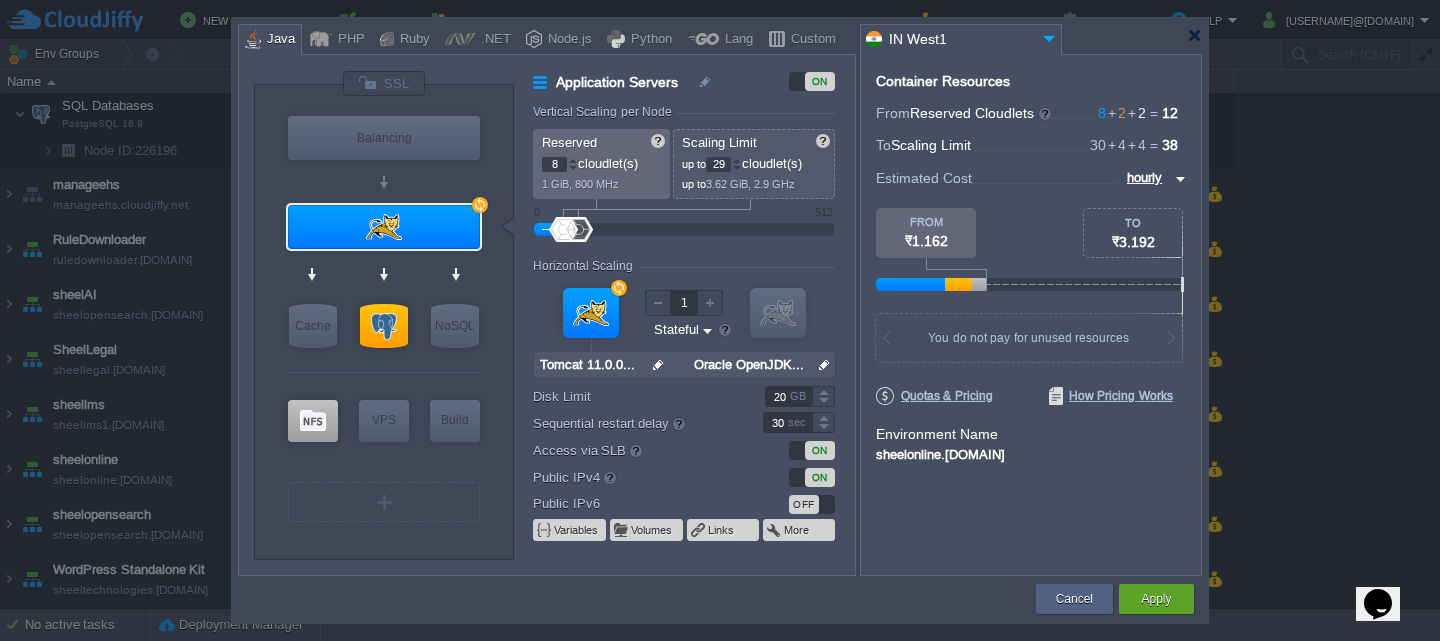 click at bounding box center (737, 168) 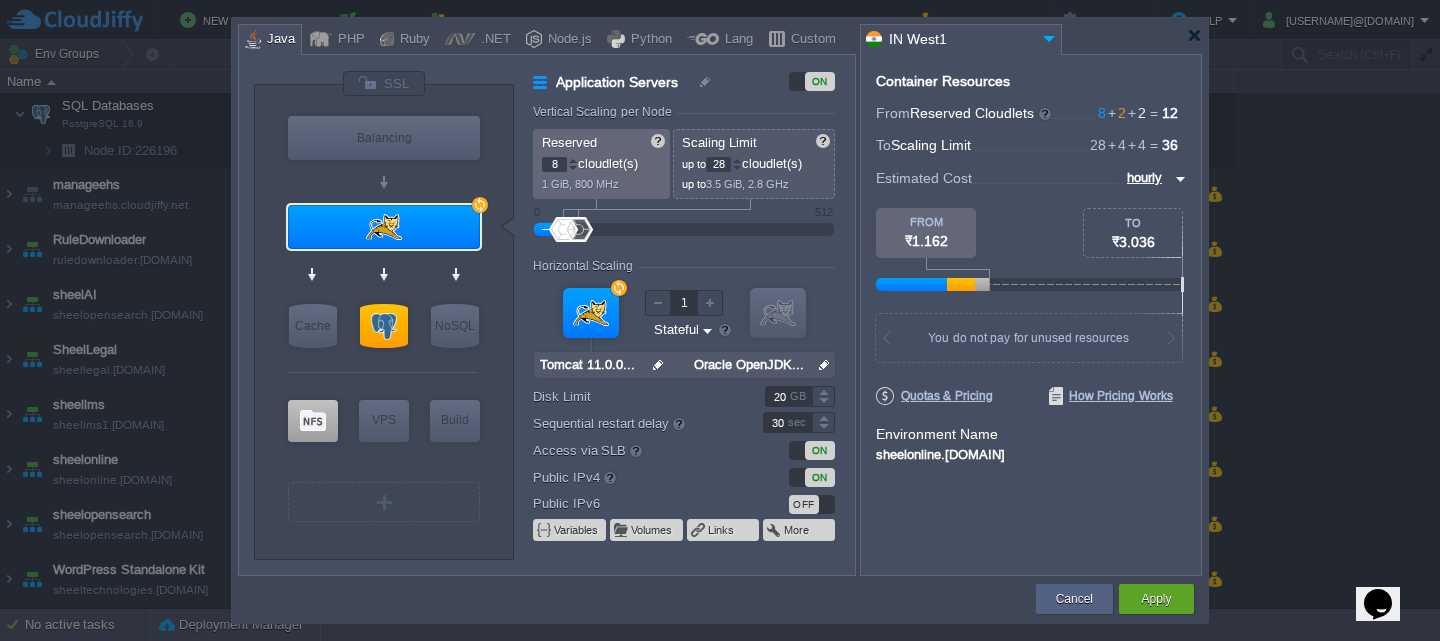 click at bounding box center (737, 168) 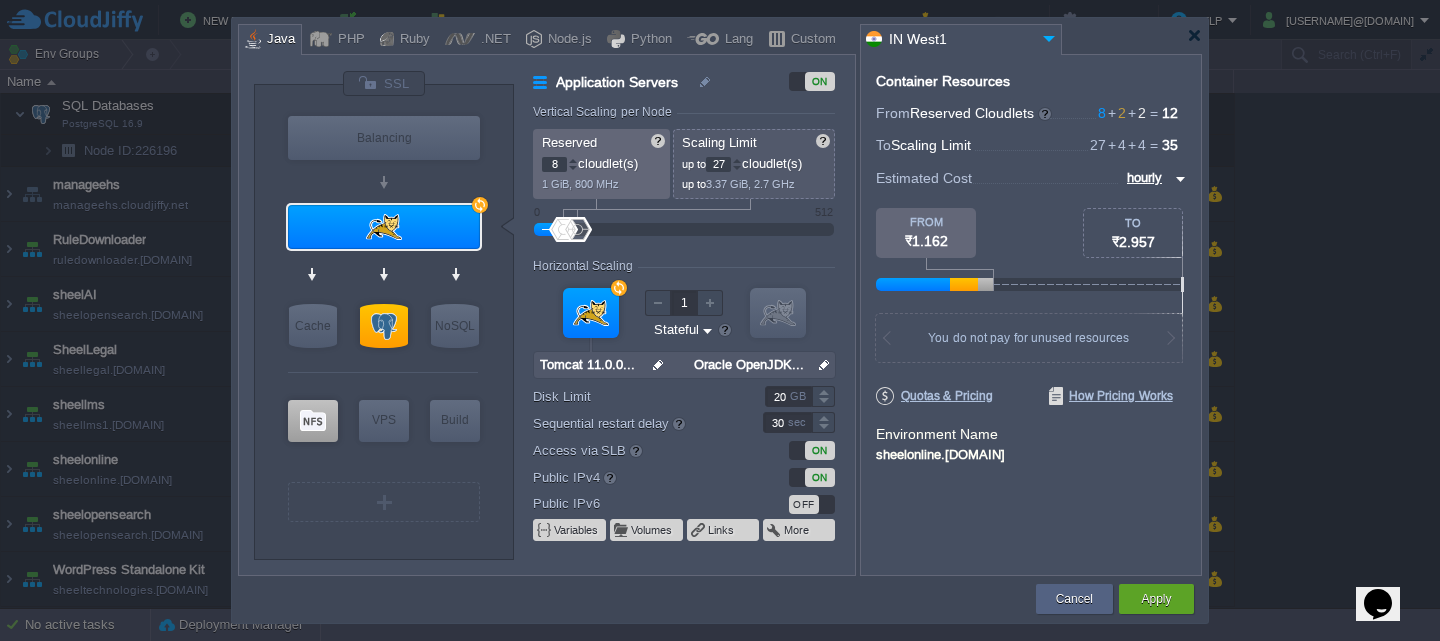 click at bounding box center [737, 168] 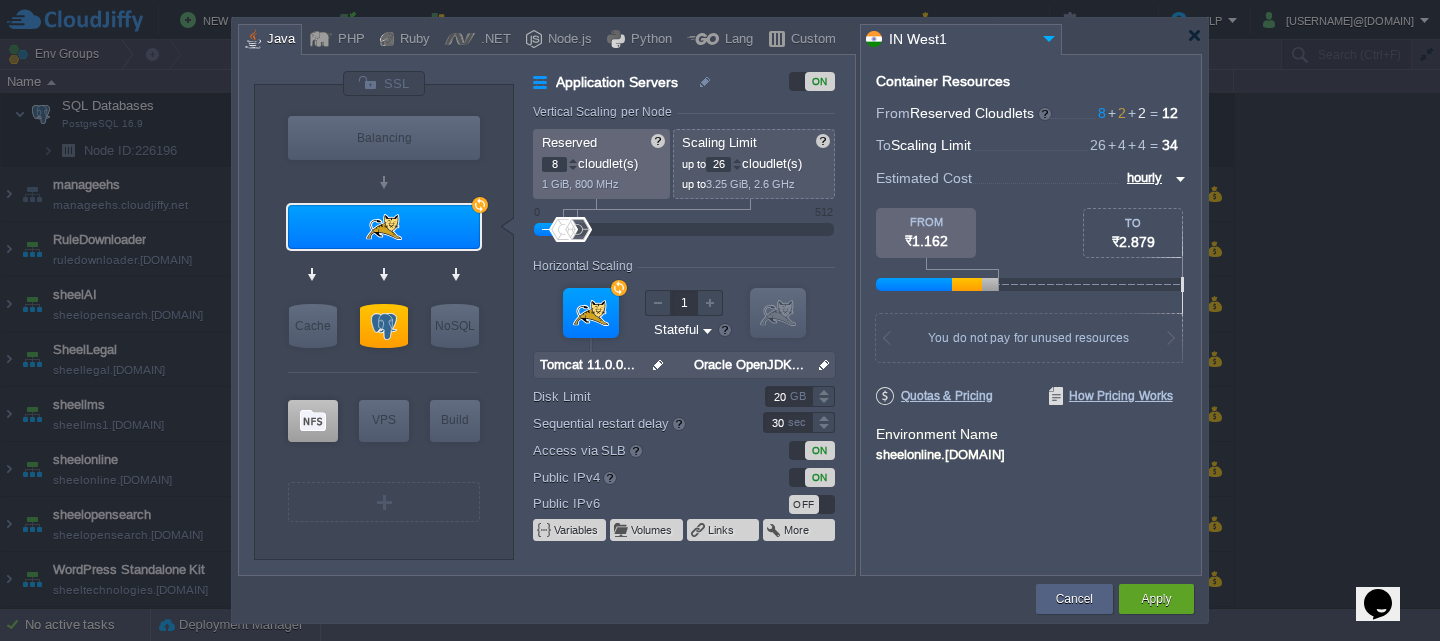 click at bounding box center [737, 168] 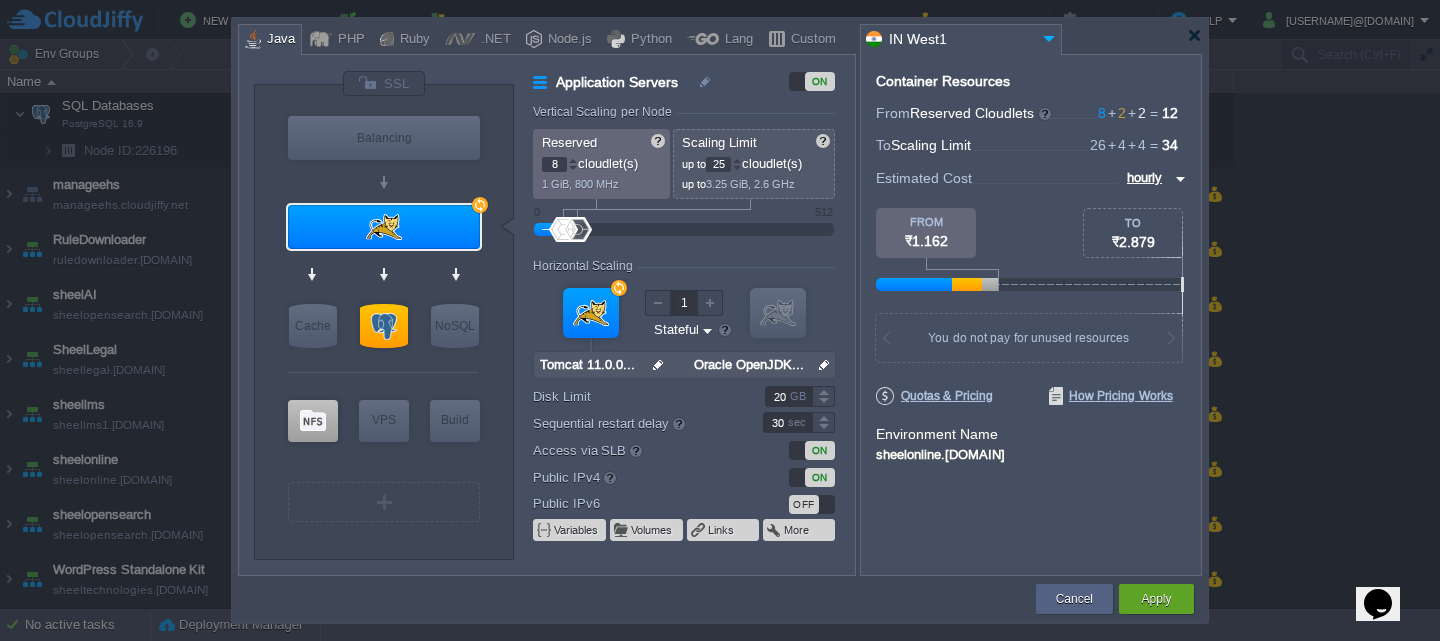click at bounding box center [737, 168] 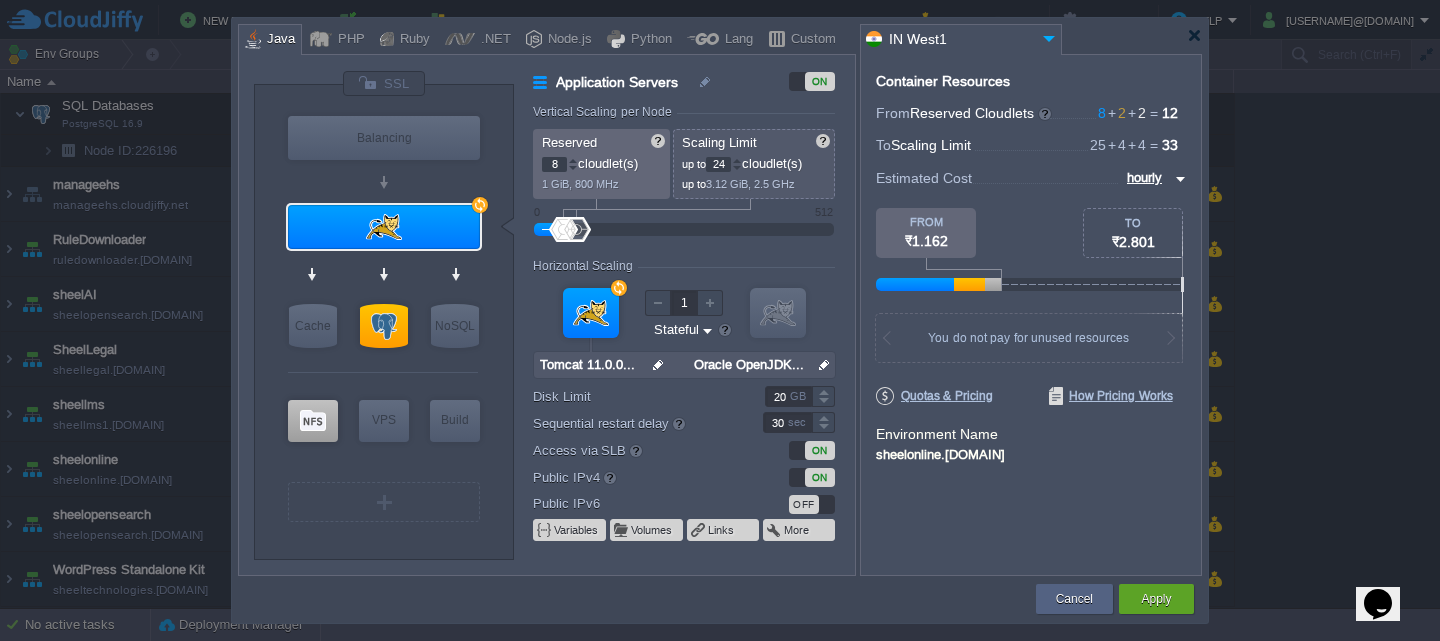 click at bounding box center (737, 168) 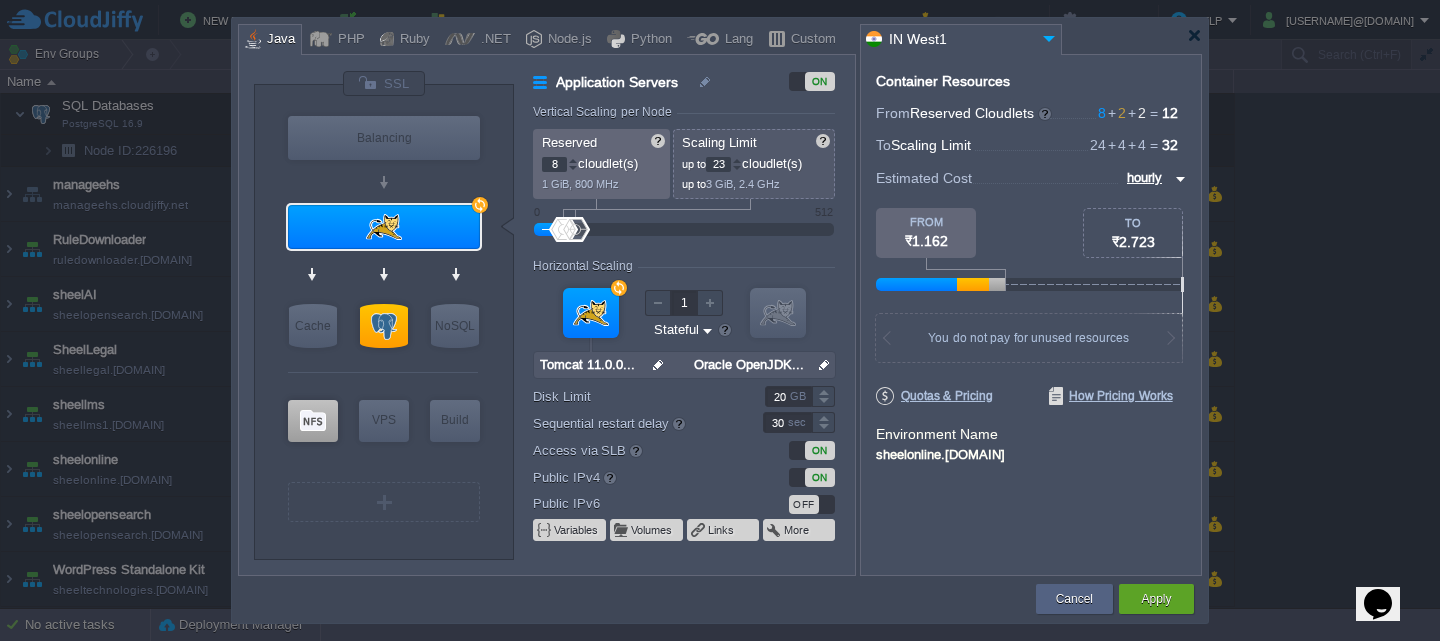 click at bounding box center [737, 168] 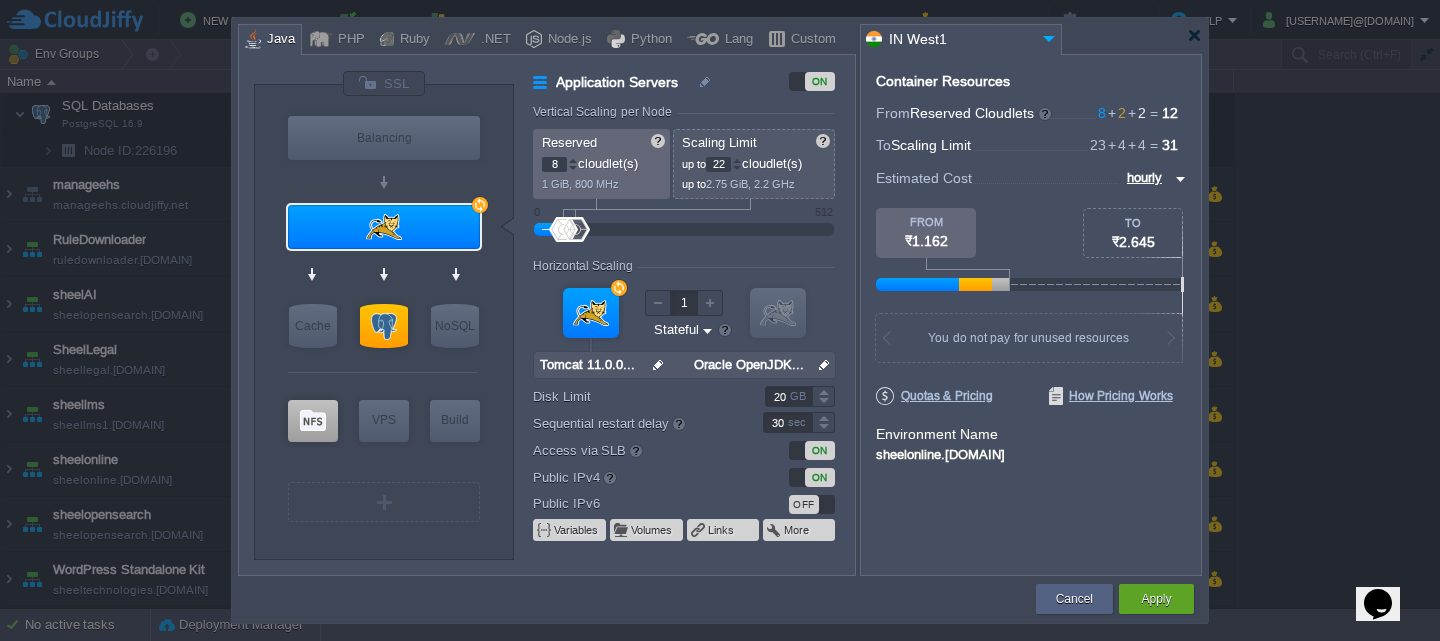 click at bounding box center [737, 168] 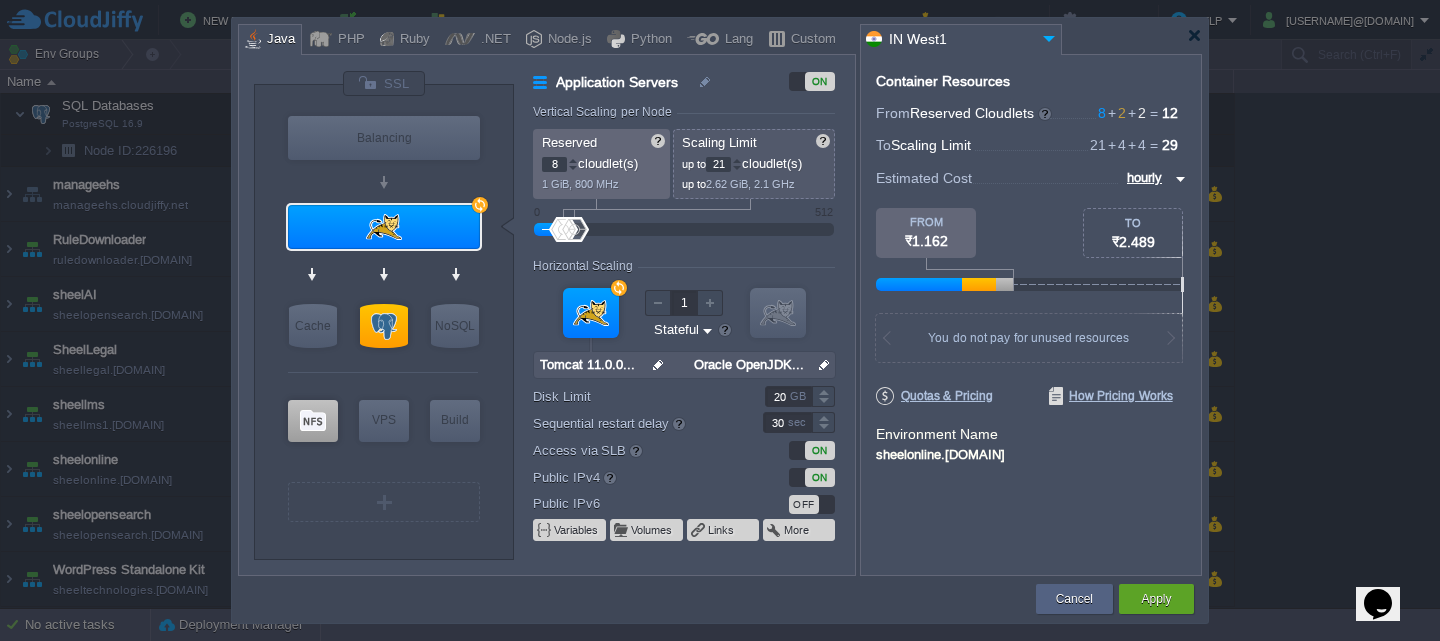 click at bounding box center [737, 168] 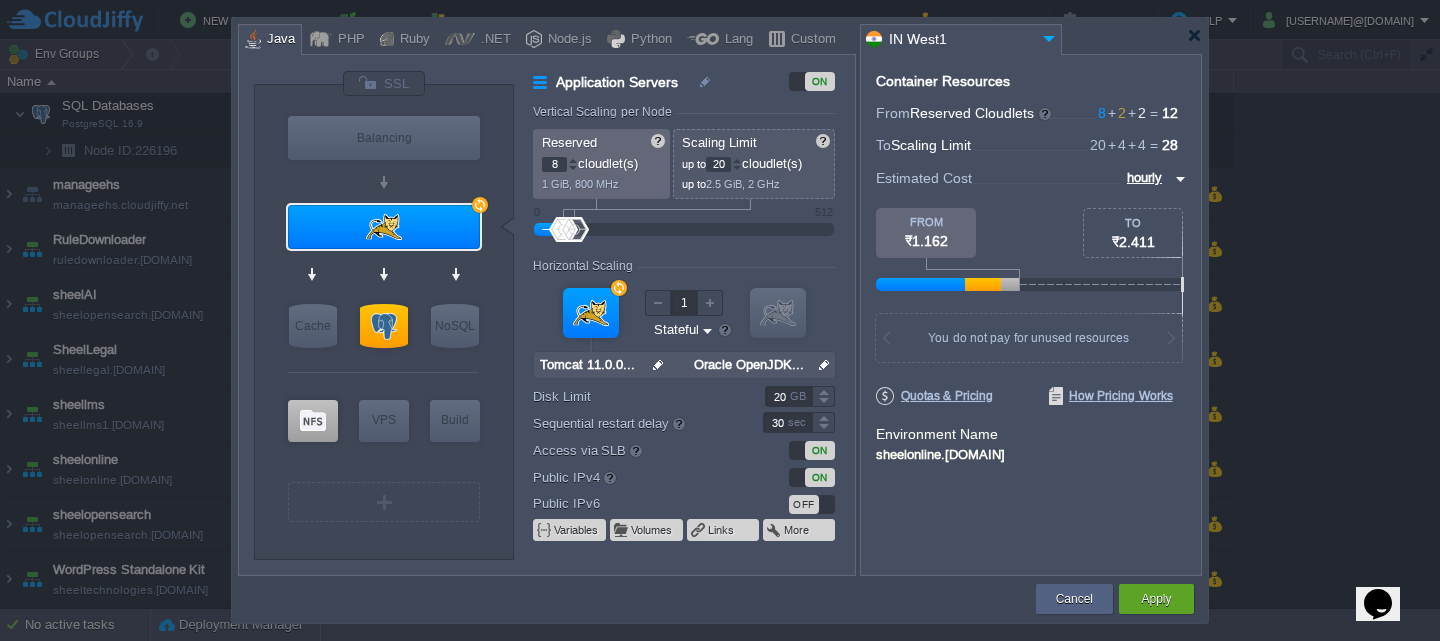 click at bounding box center [737, 168] 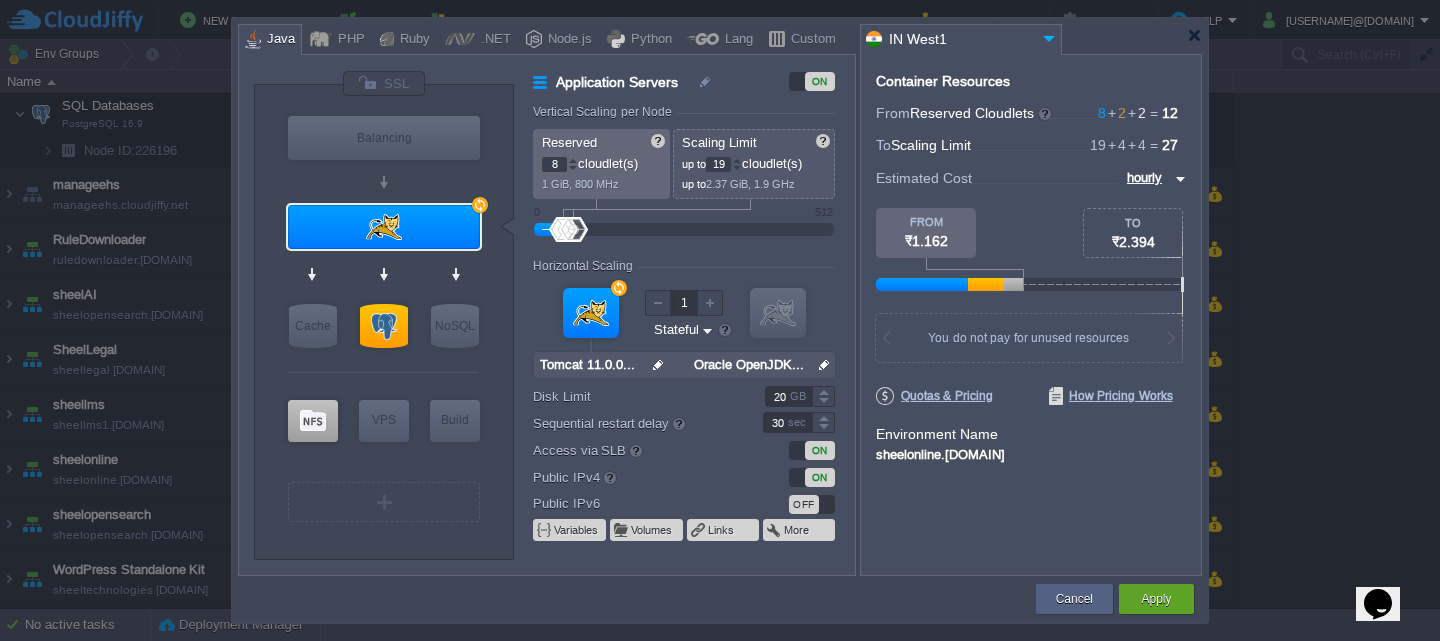 click at bounding box center [737, 168] 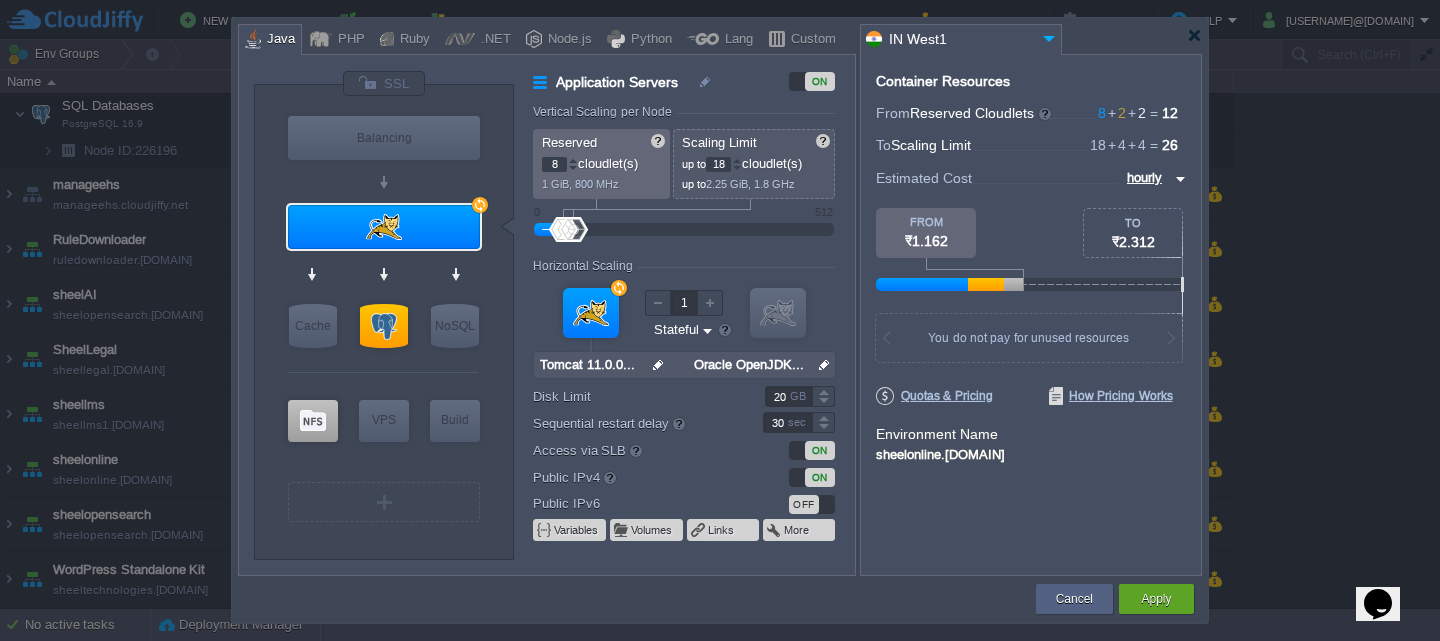 click at bounding box center [737, 168] 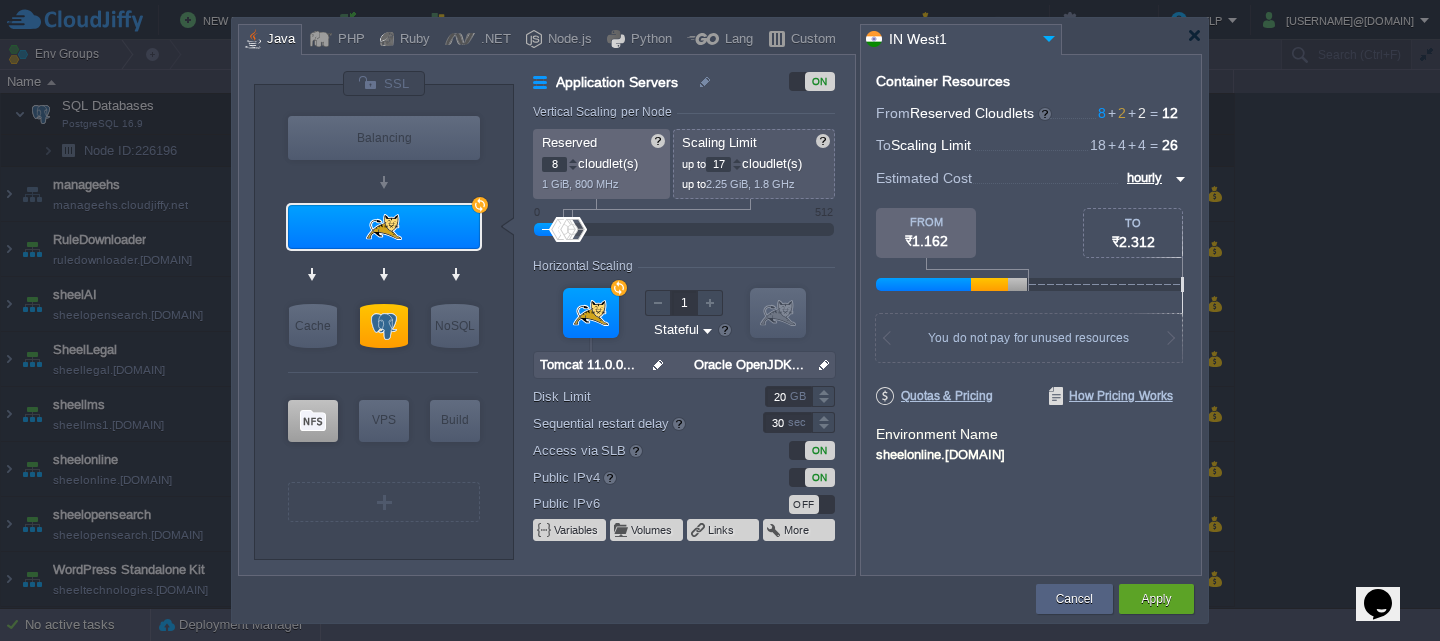 click at bounding box center [737, 168] 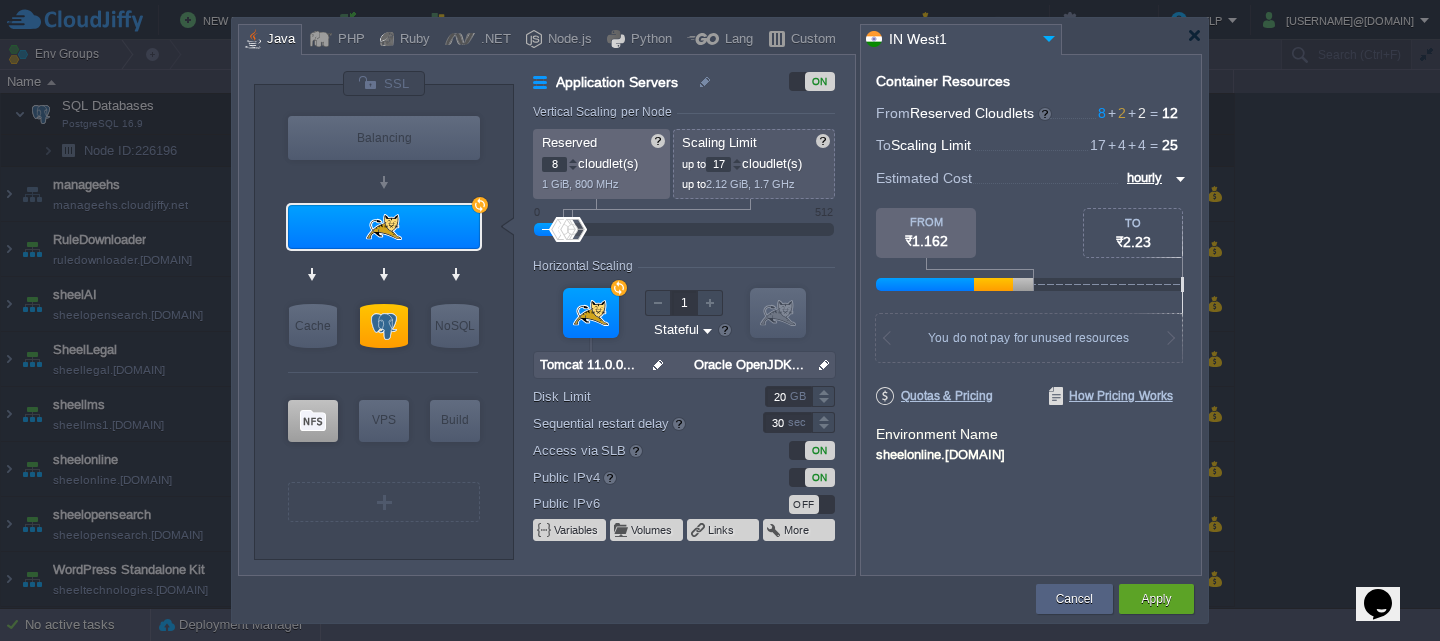 type on "16" 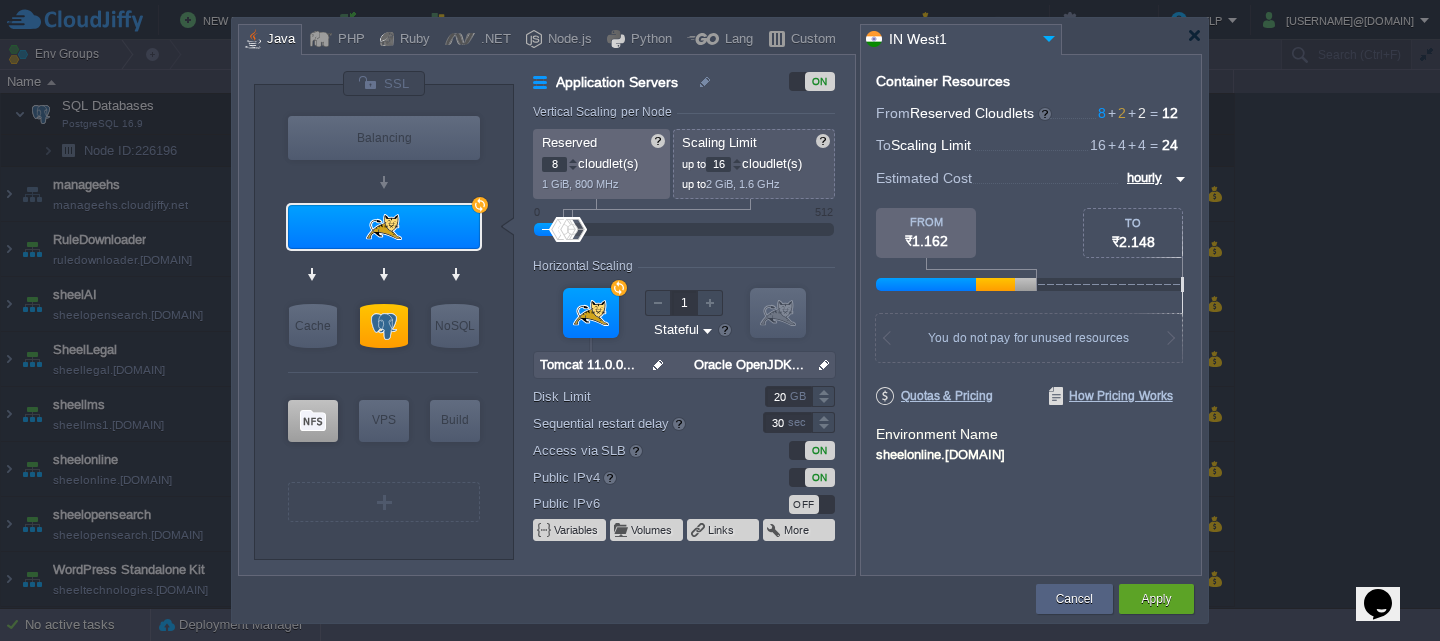 click at bounding box center (737, 168) 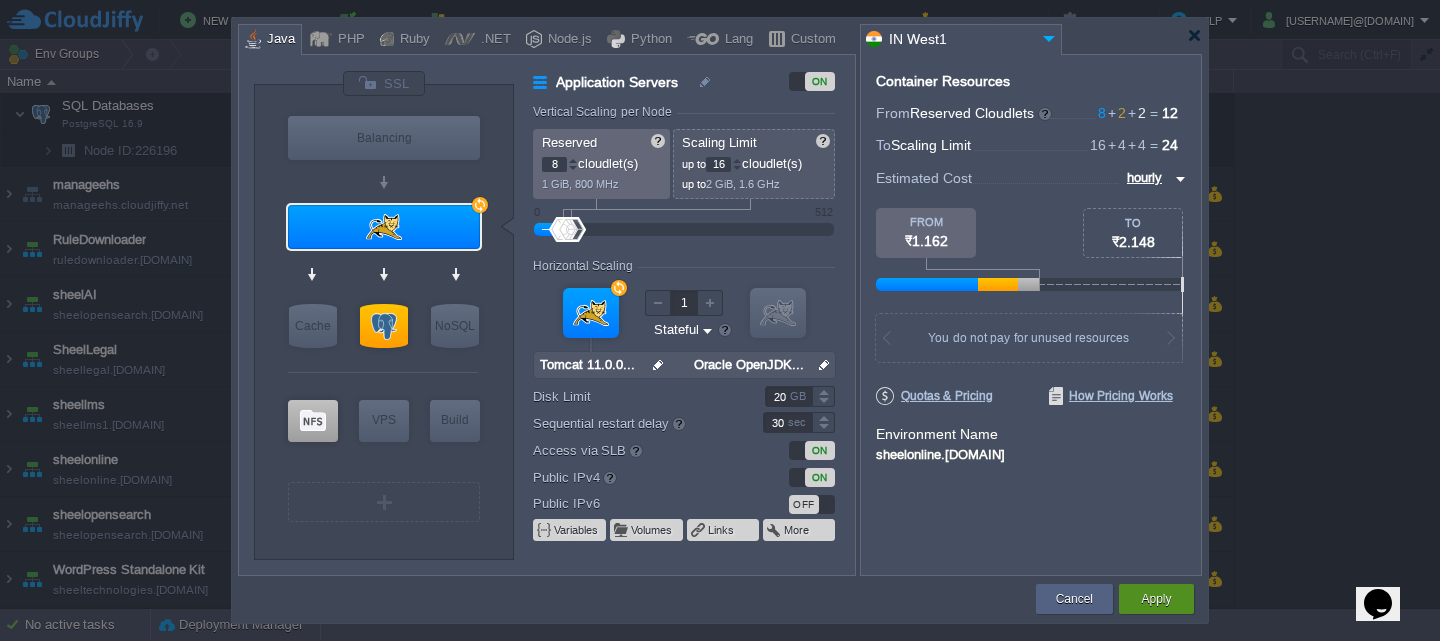 click on "Apply" at bounding box center (1156, 599) 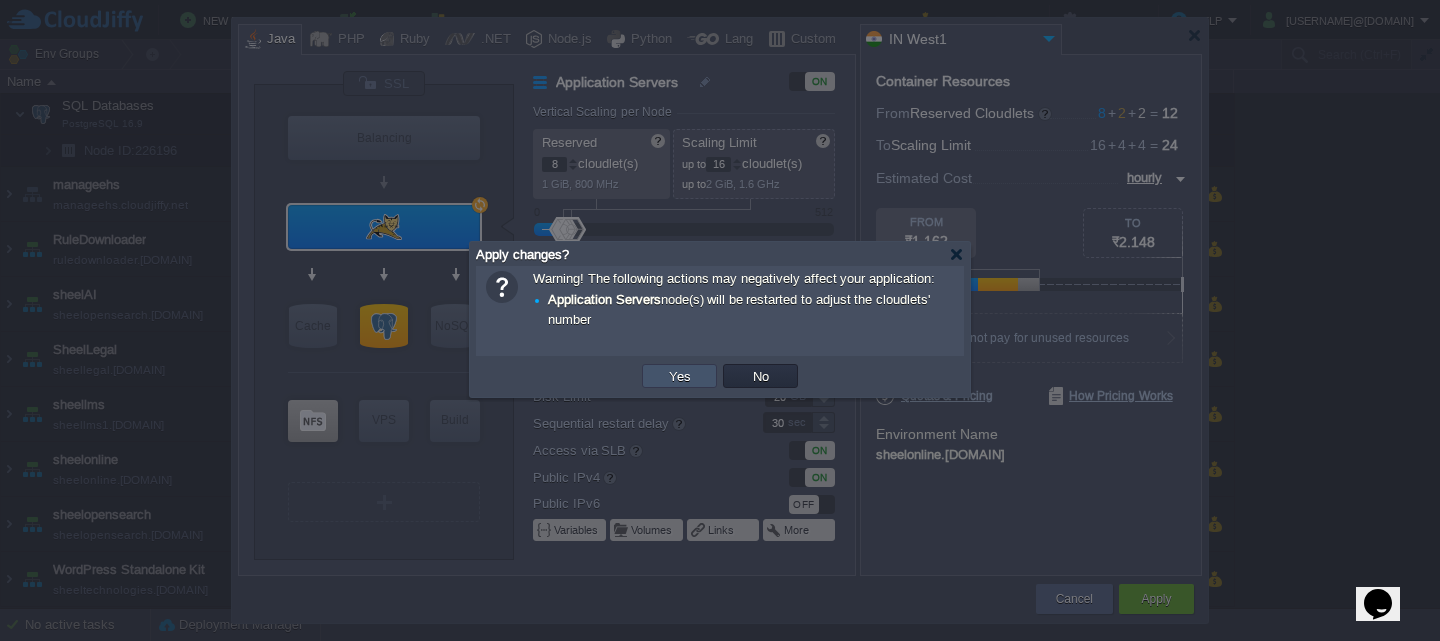 click on "Yes" at bounding box center [680, 376] 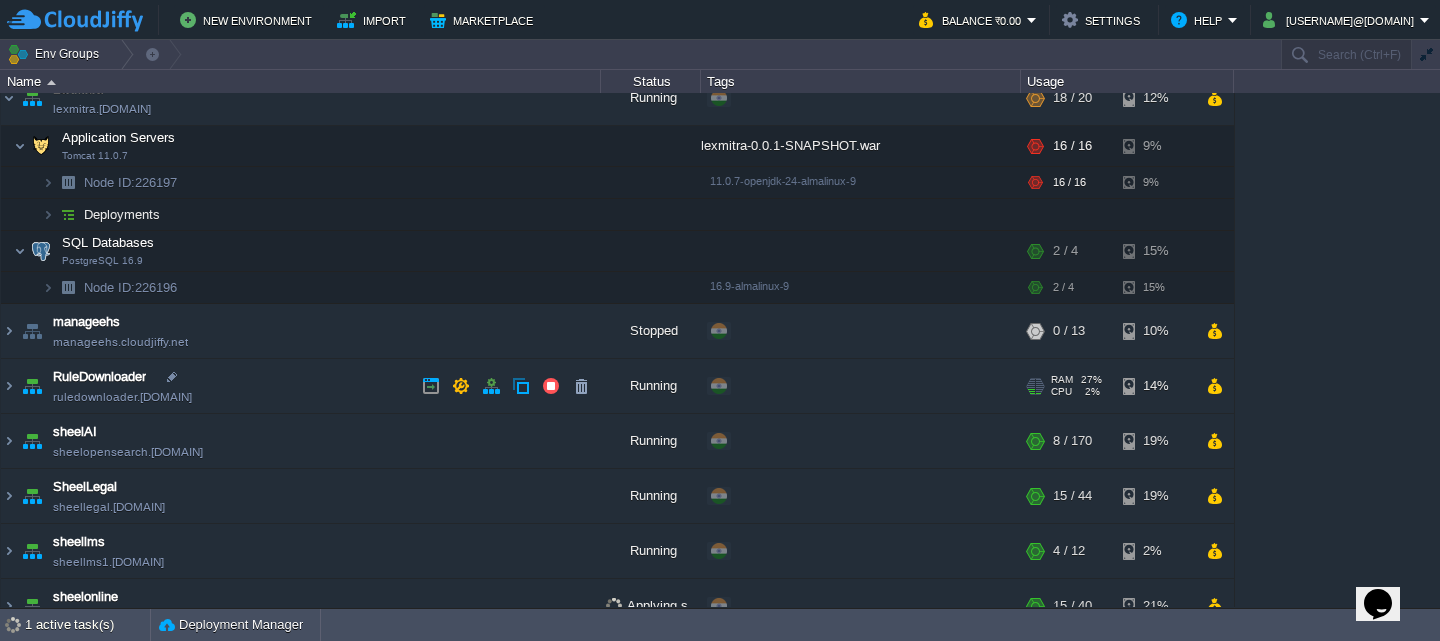 scroll, scrollTop: 0, scrollLeft: 0, axis: both 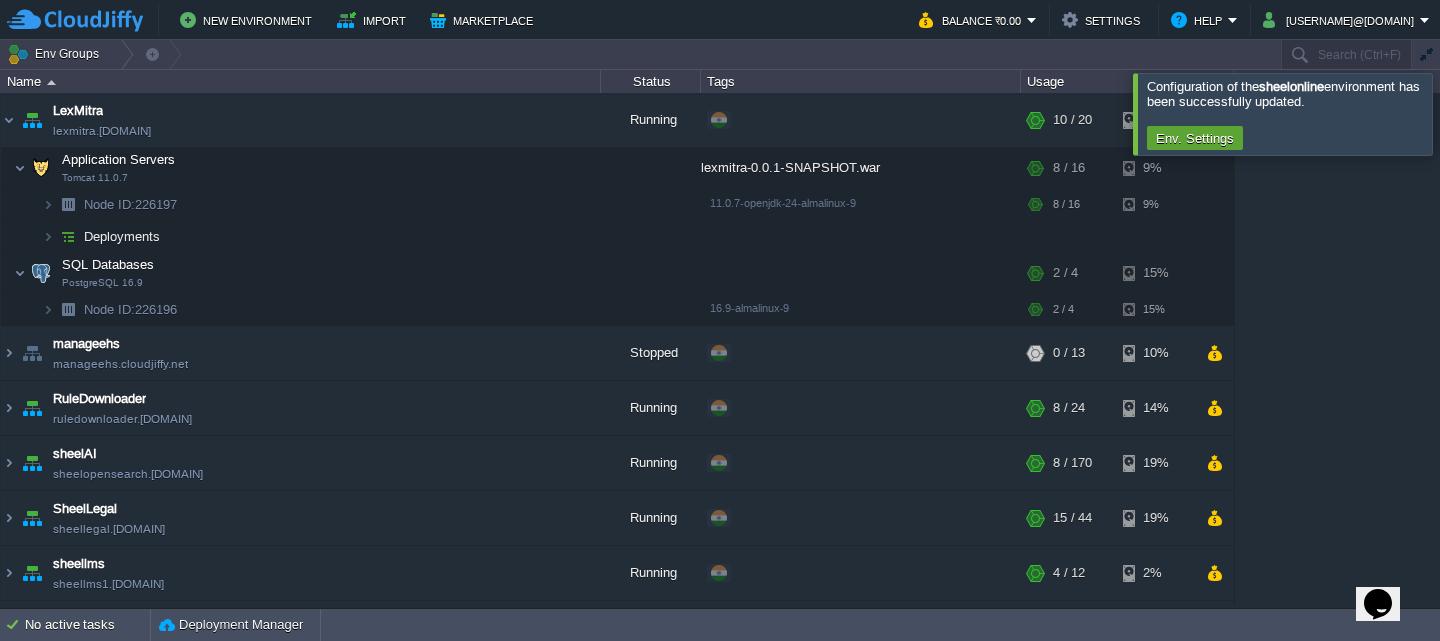 click at bounding box center [1464, 113] 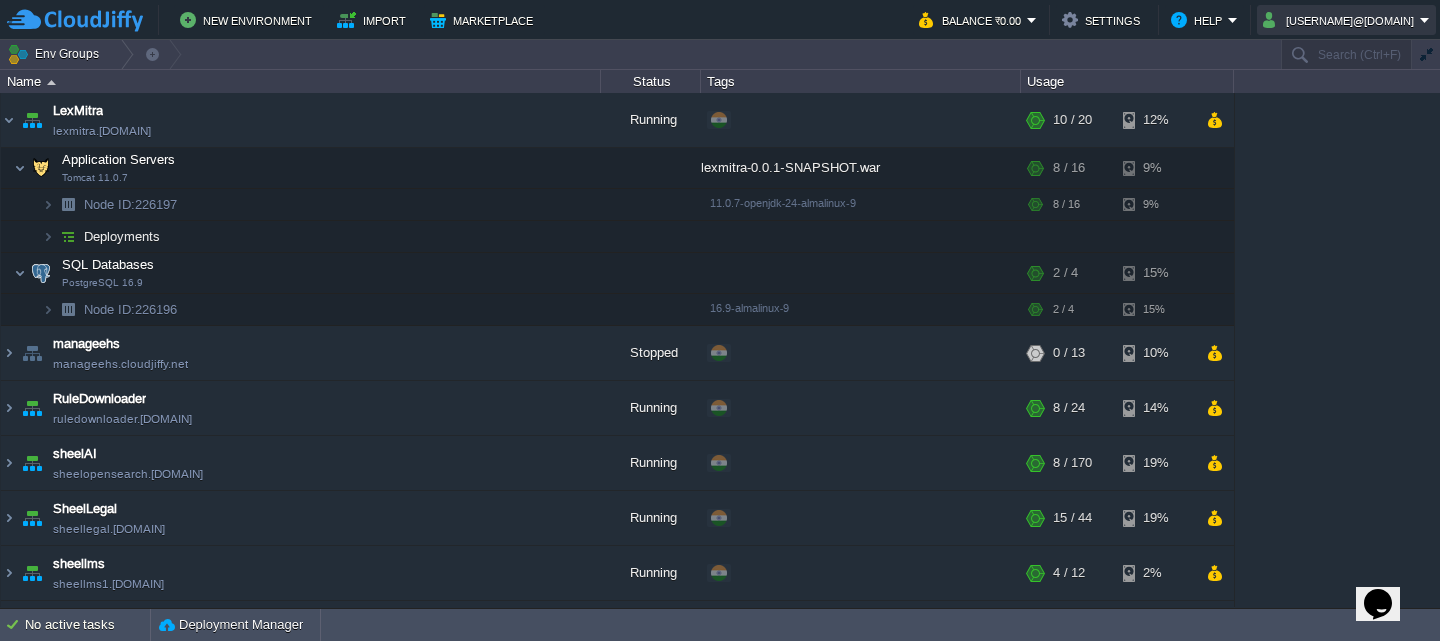 click on "[USERNAME]@example.com" at bounding box center [1341, 20] 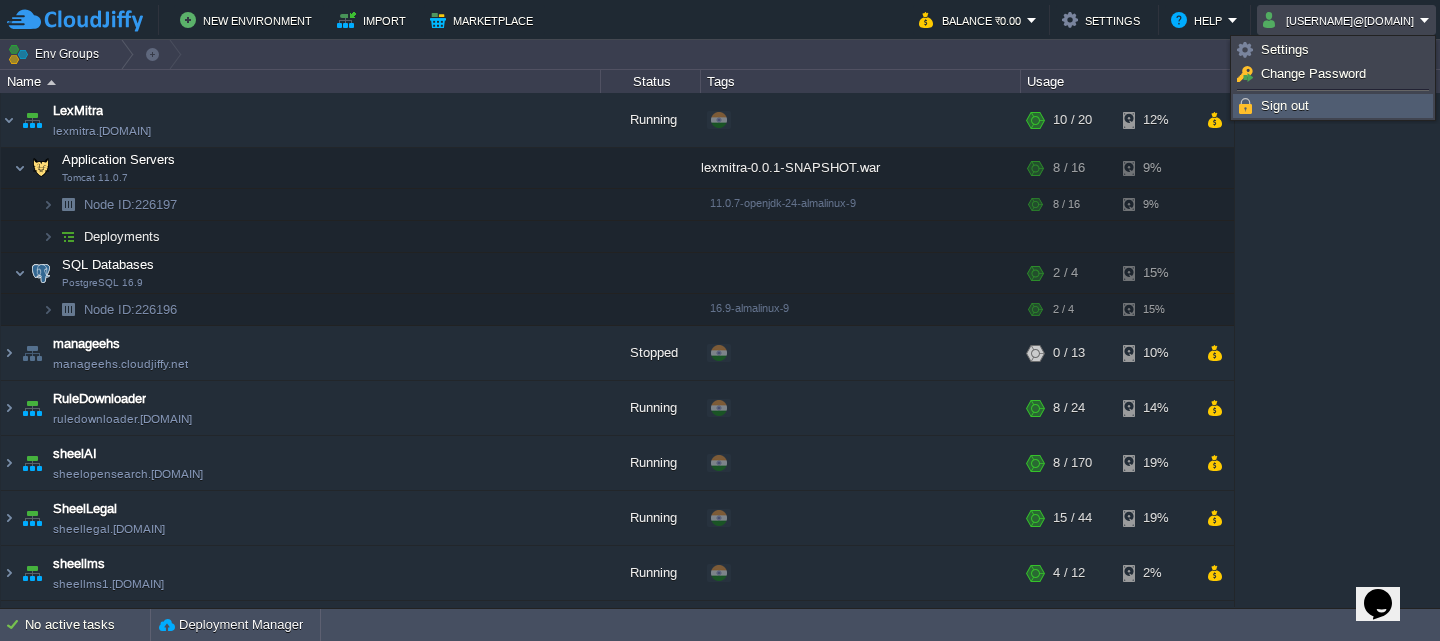 click on "Sign out" at bounding box center [1285, 105] 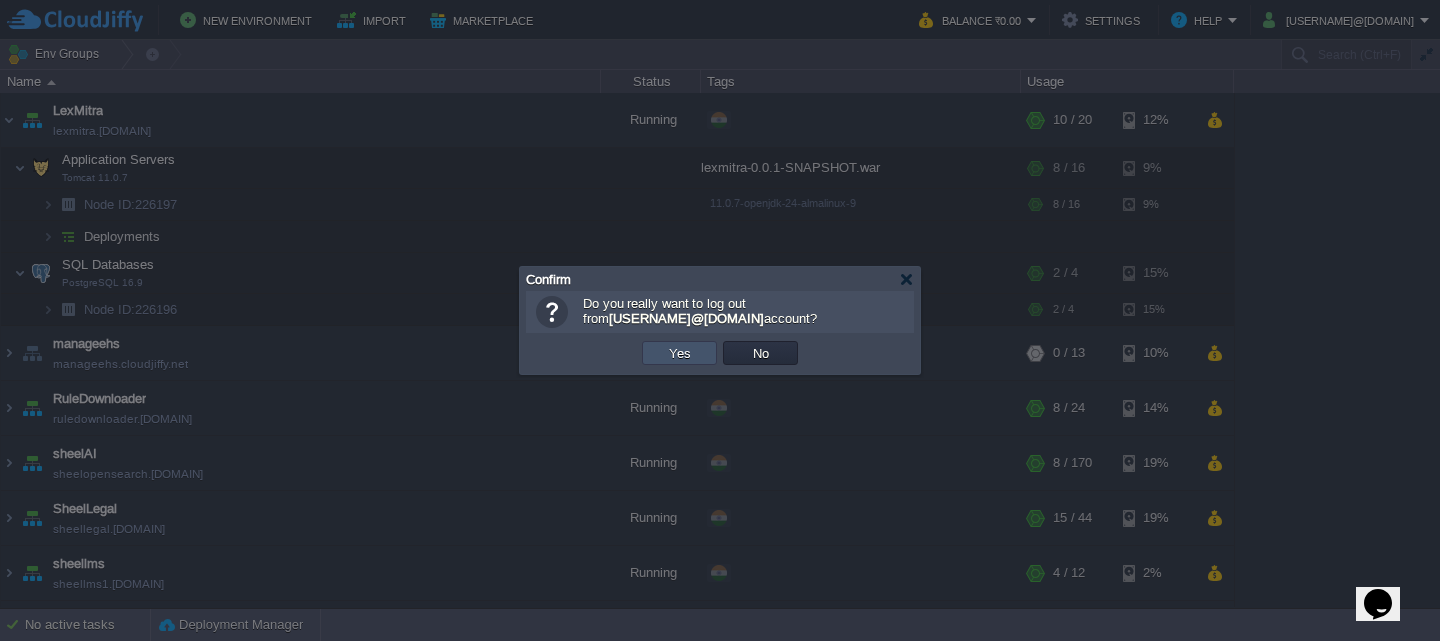 click on "Yes" at bounding box center [680, 353] 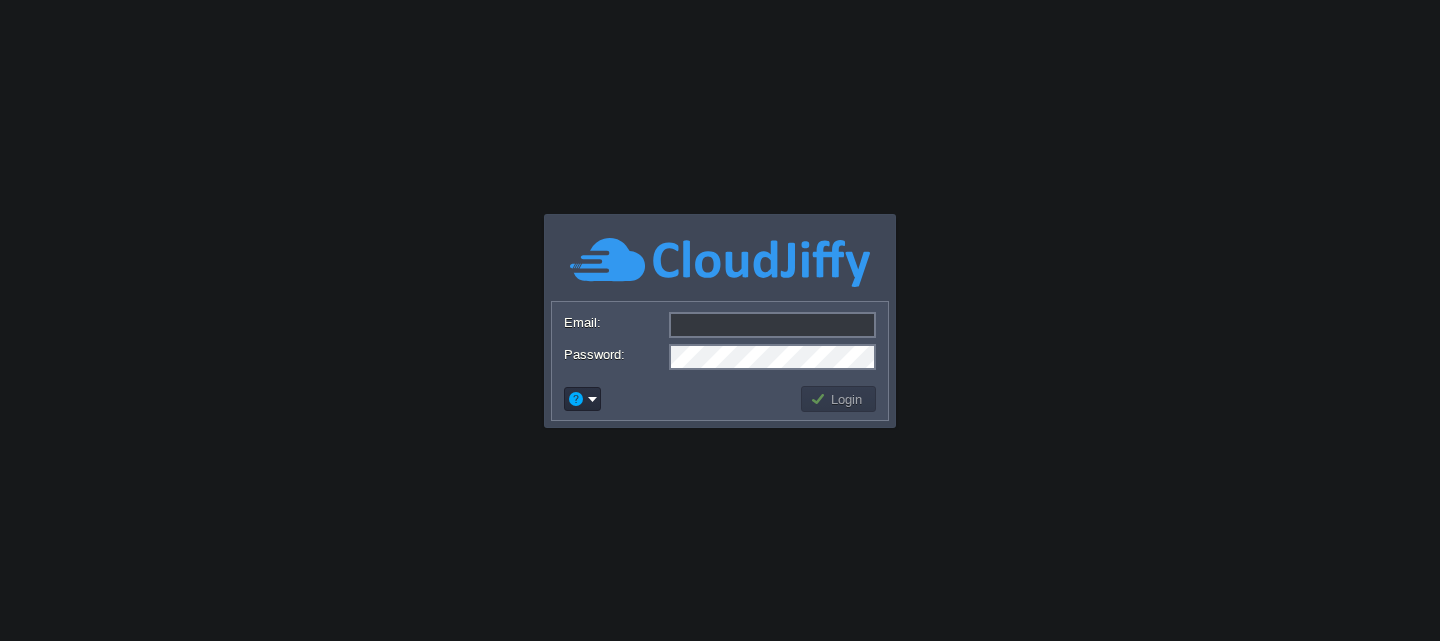 scroll, scrollTop: 0, scrollLeft: 0, axis: both 